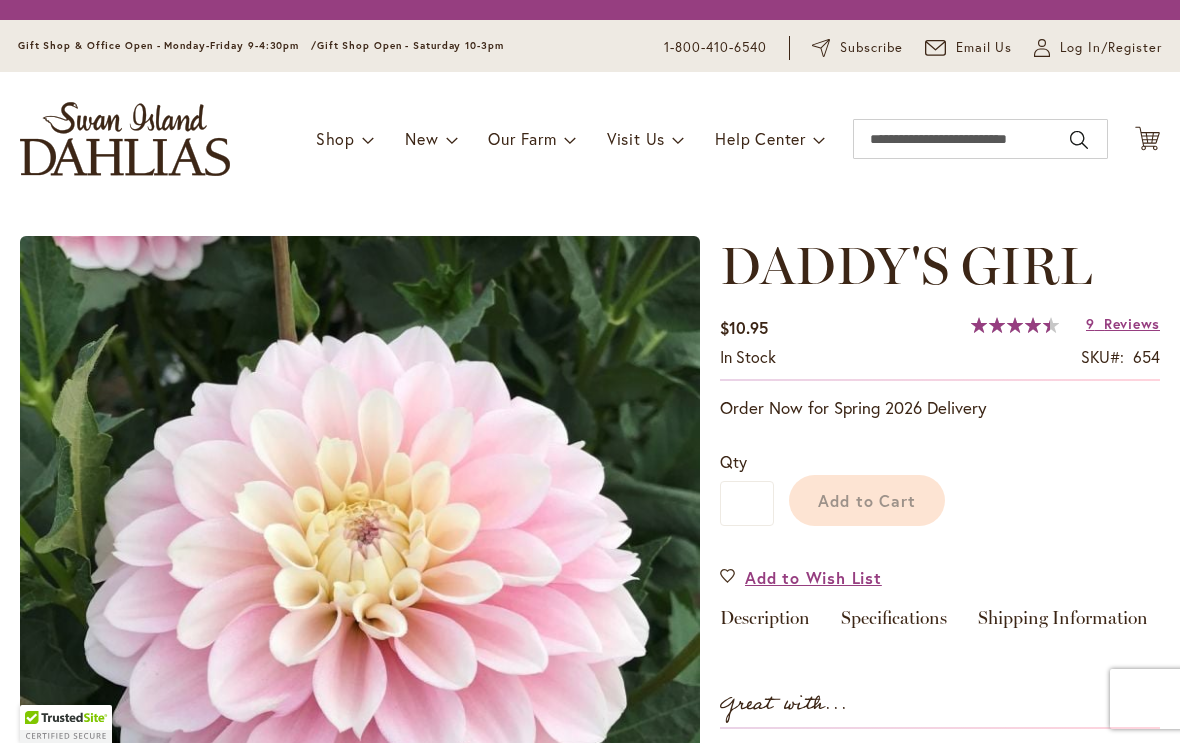 scroll, scrollTop: 0, scrollLeft: 0, axis: both 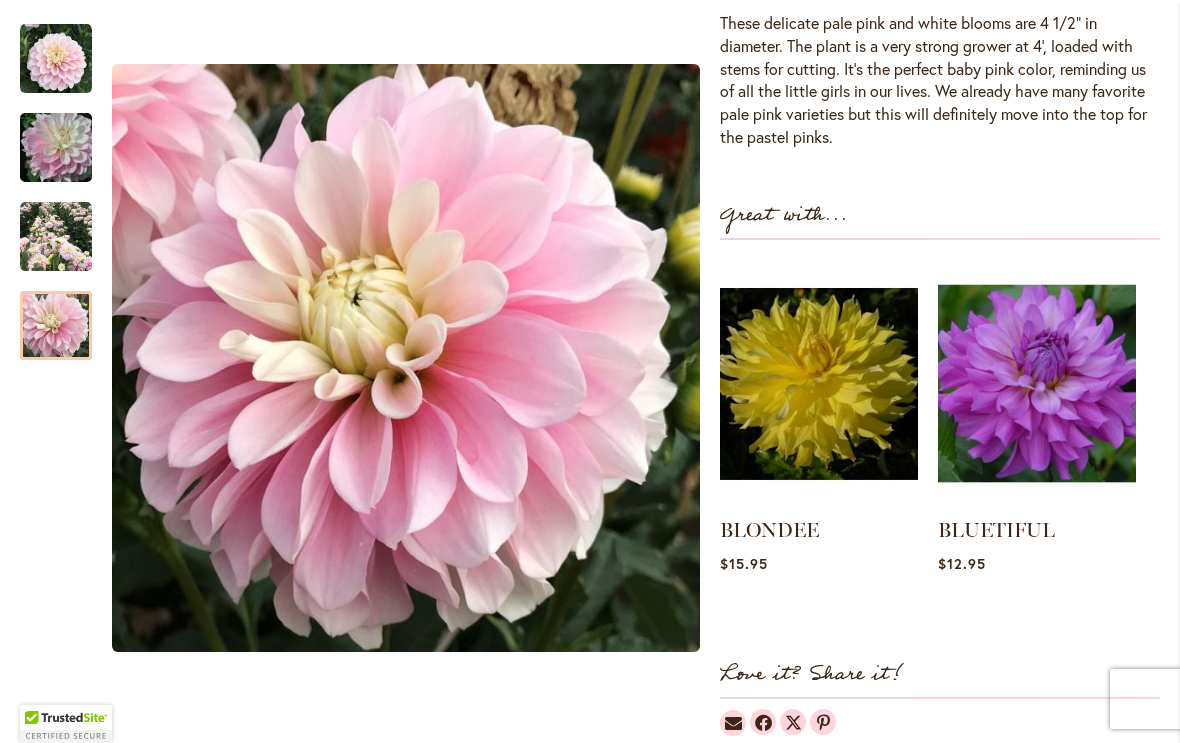 click at bounding box center [56, 326] 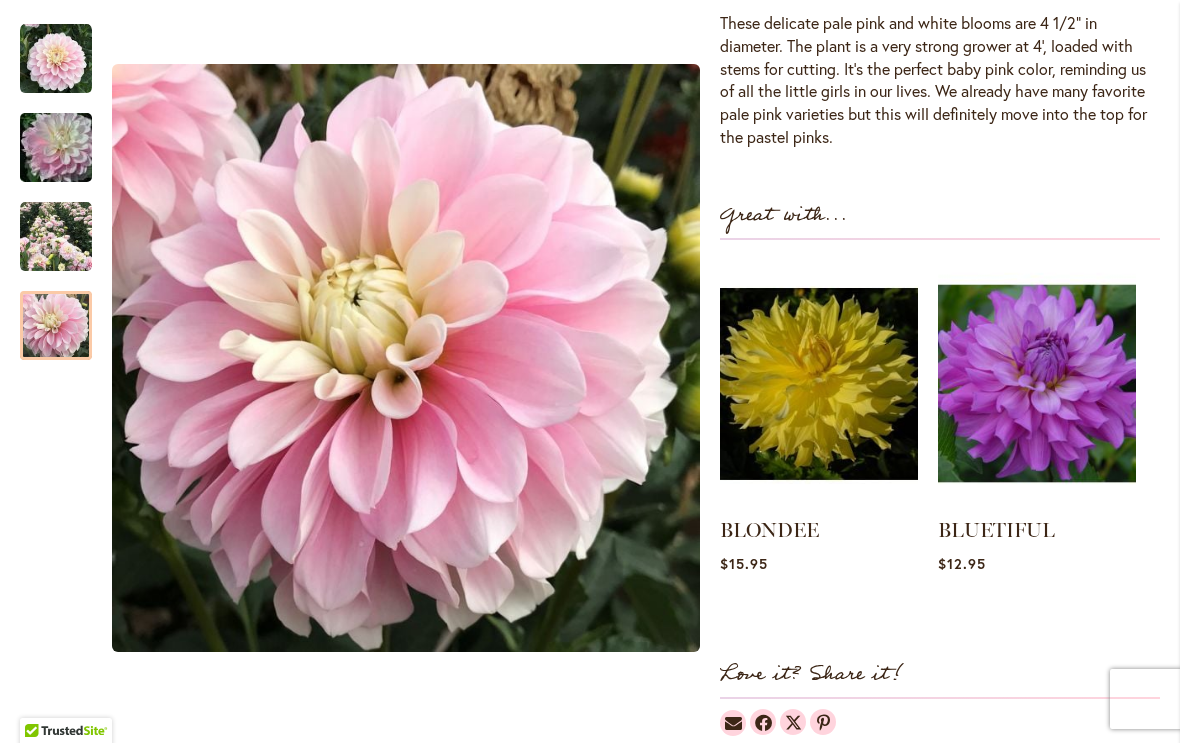 click at bounding box center (1037, 384) 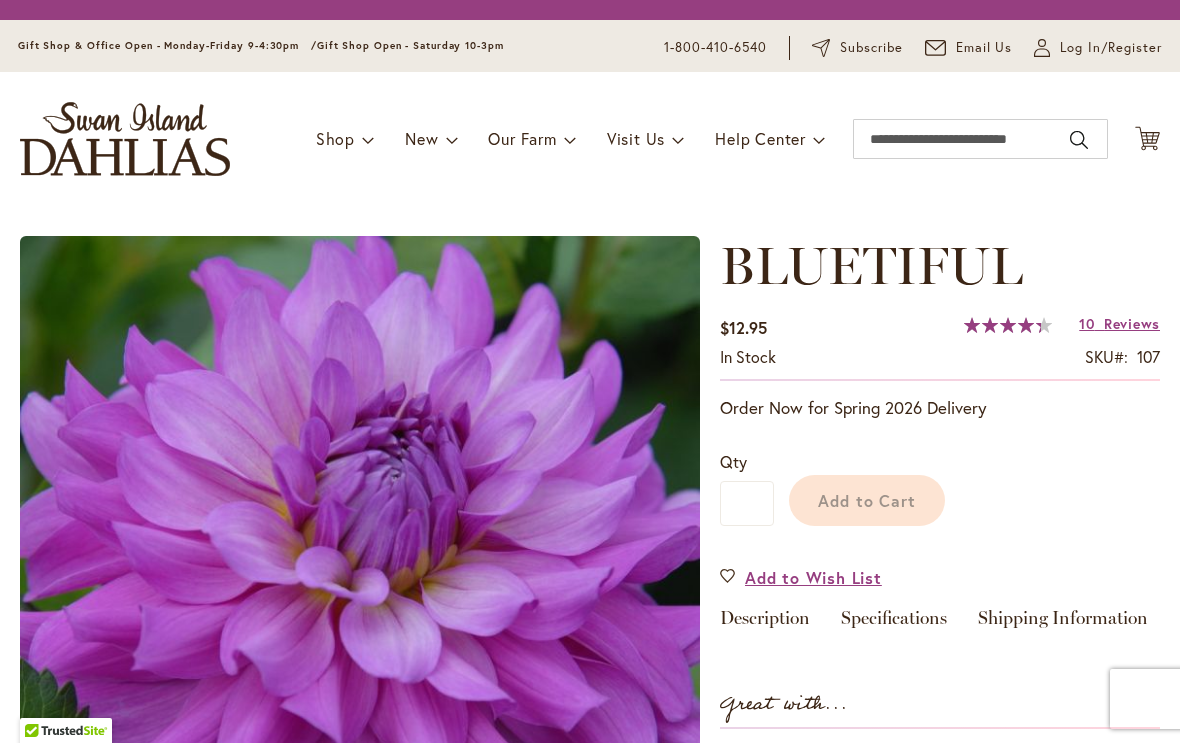 scroll, scrollTop: 0, scrollLeft: 0, axis: both 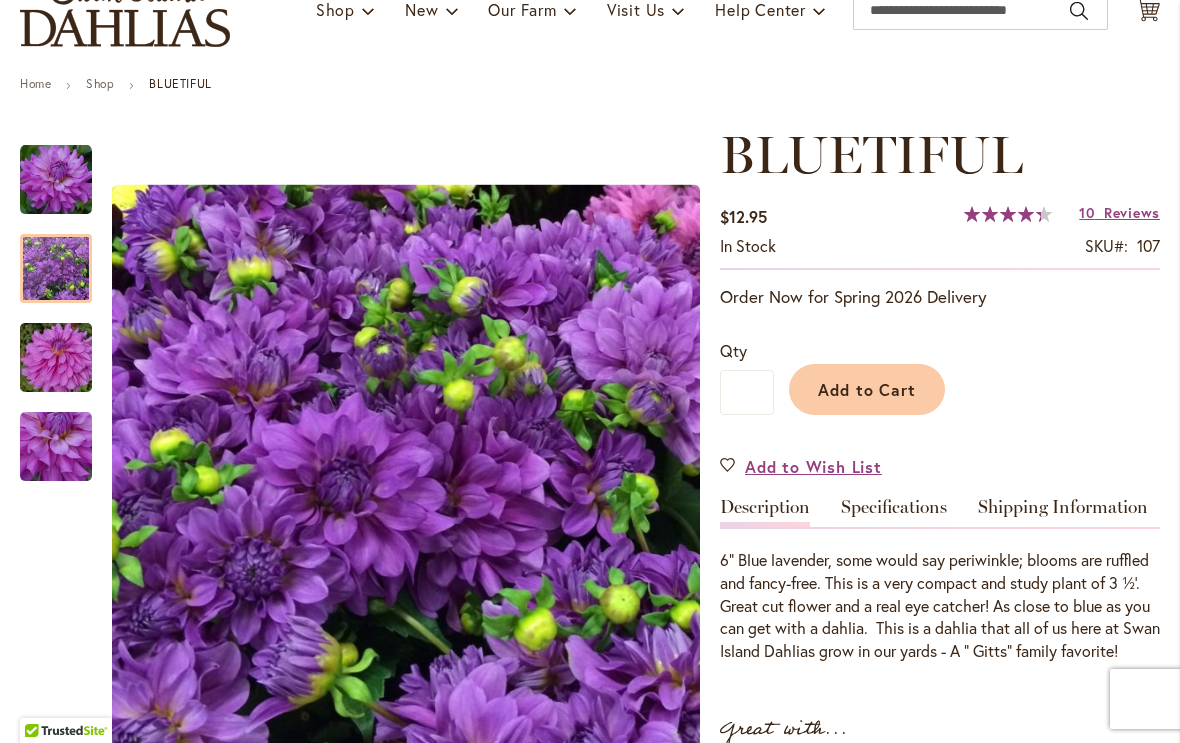 click at bounding box center [56, 268] 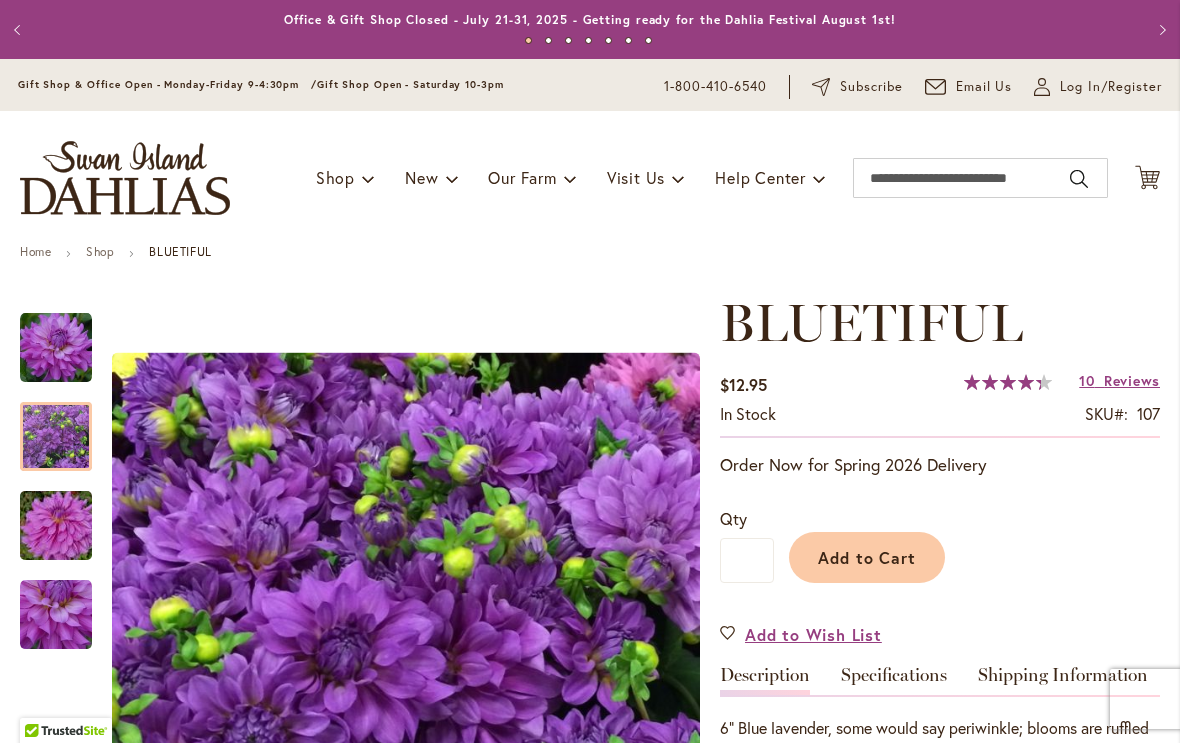 scroll, scrollTop: 0, scrollLeft: 0, axis: both 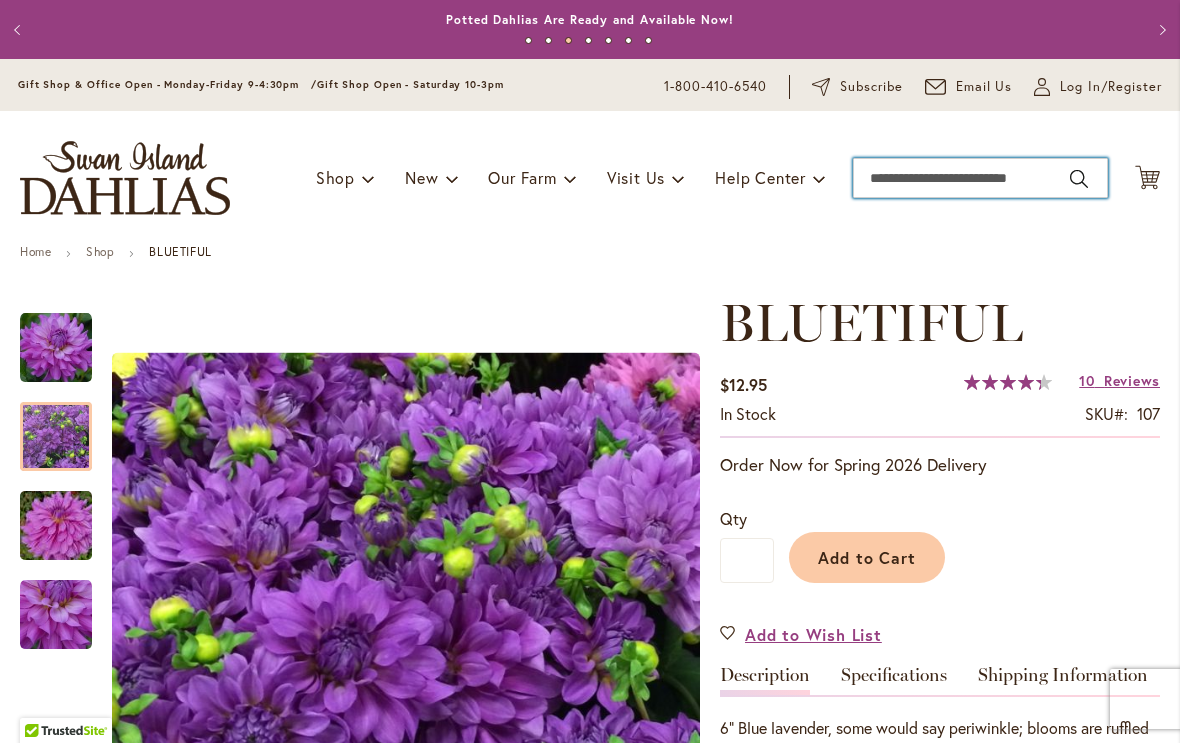 click on "Search" at bounding box center [980, 178] 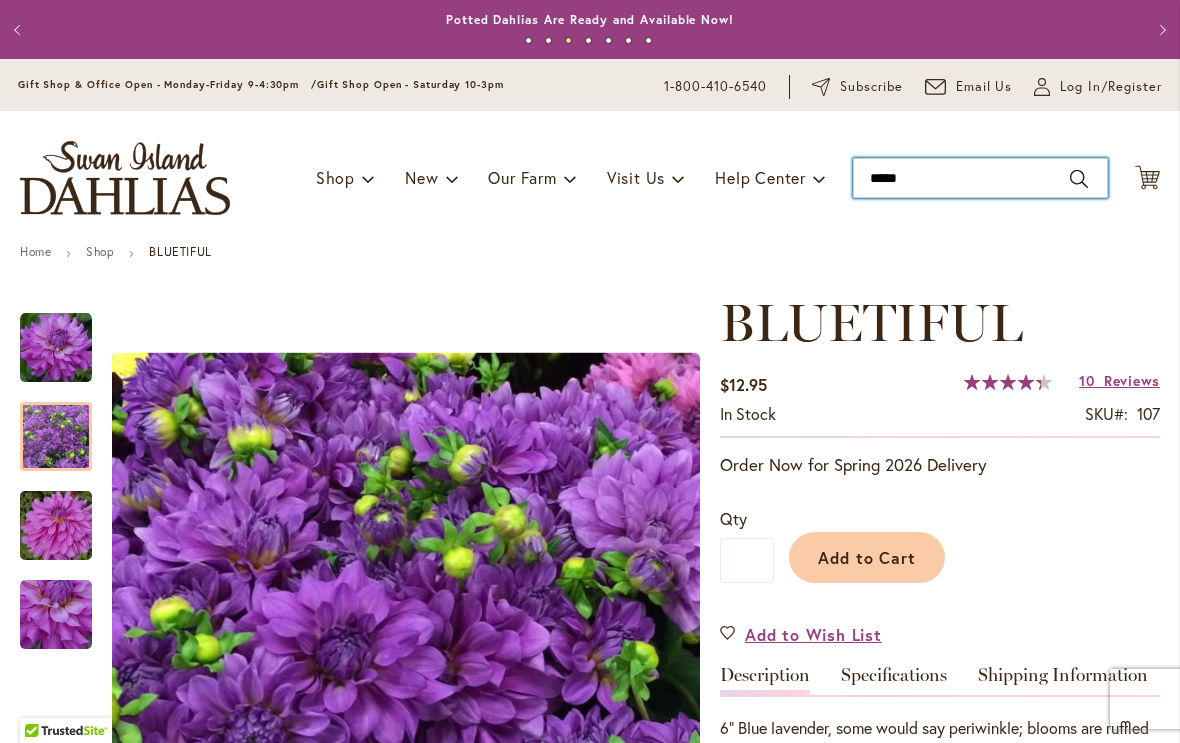 type on "******" 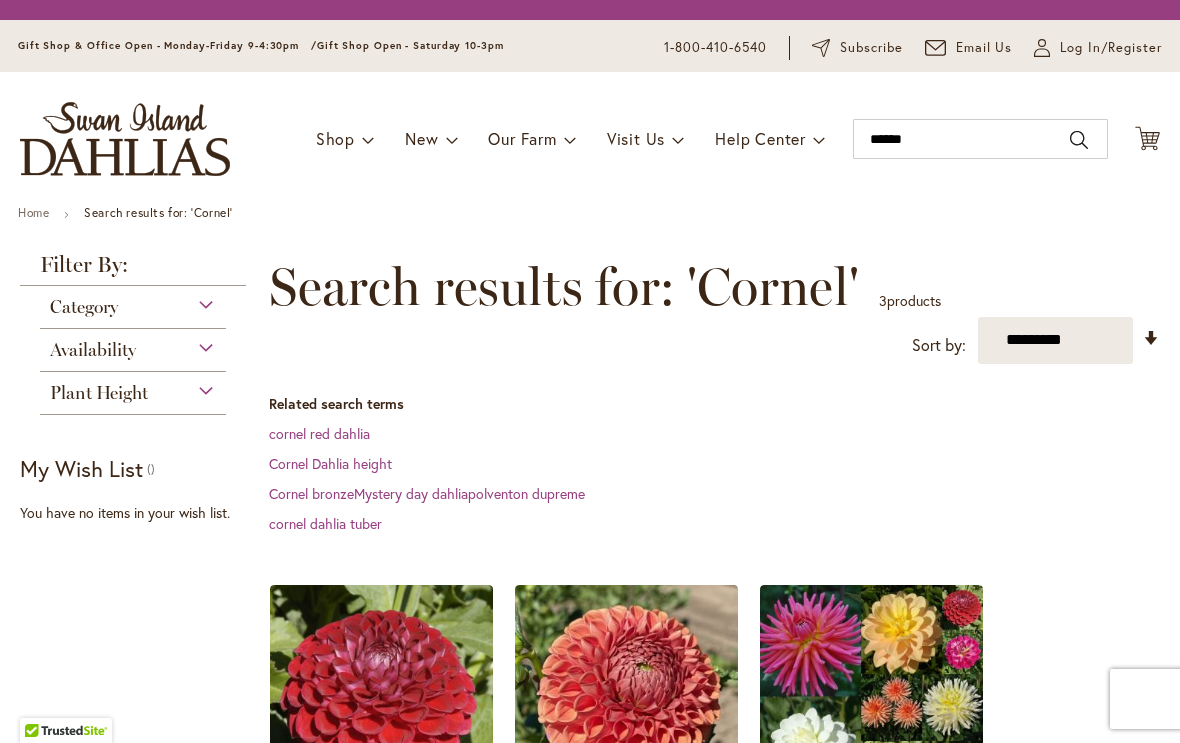 scroll, scrollTop: 0, scrollLeft: 0, axis: both 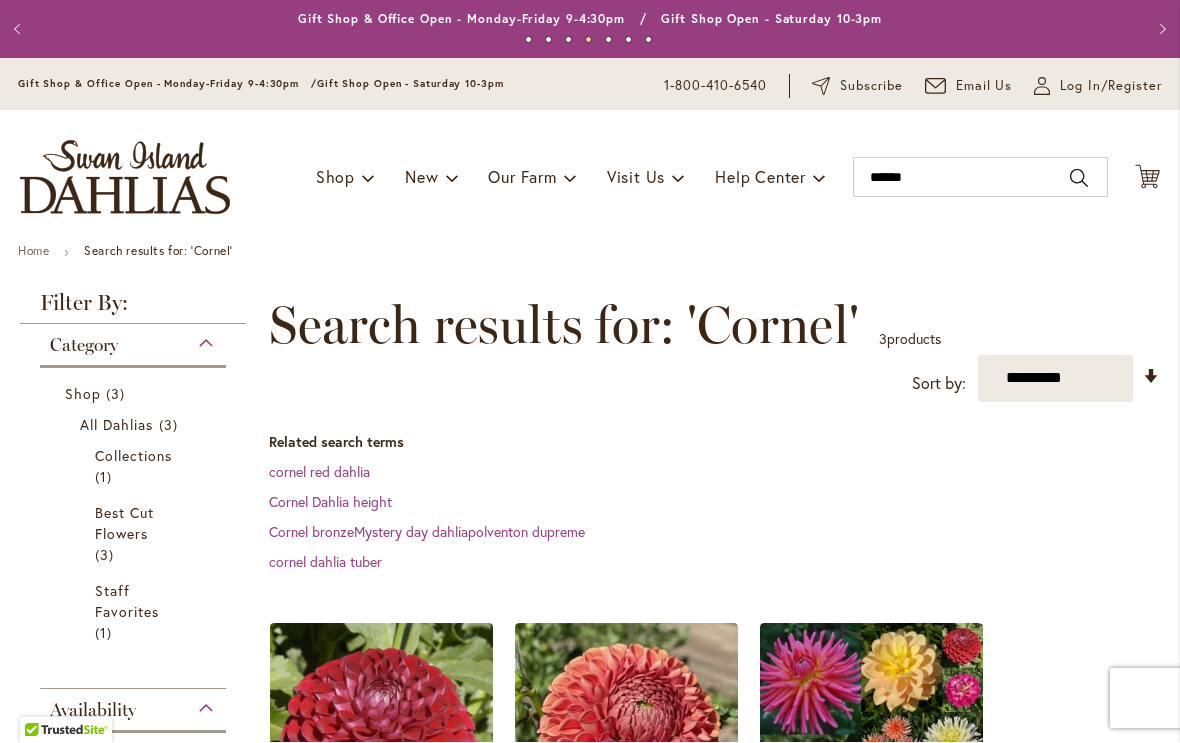 click on "Home" at bounding box center (33, 251) 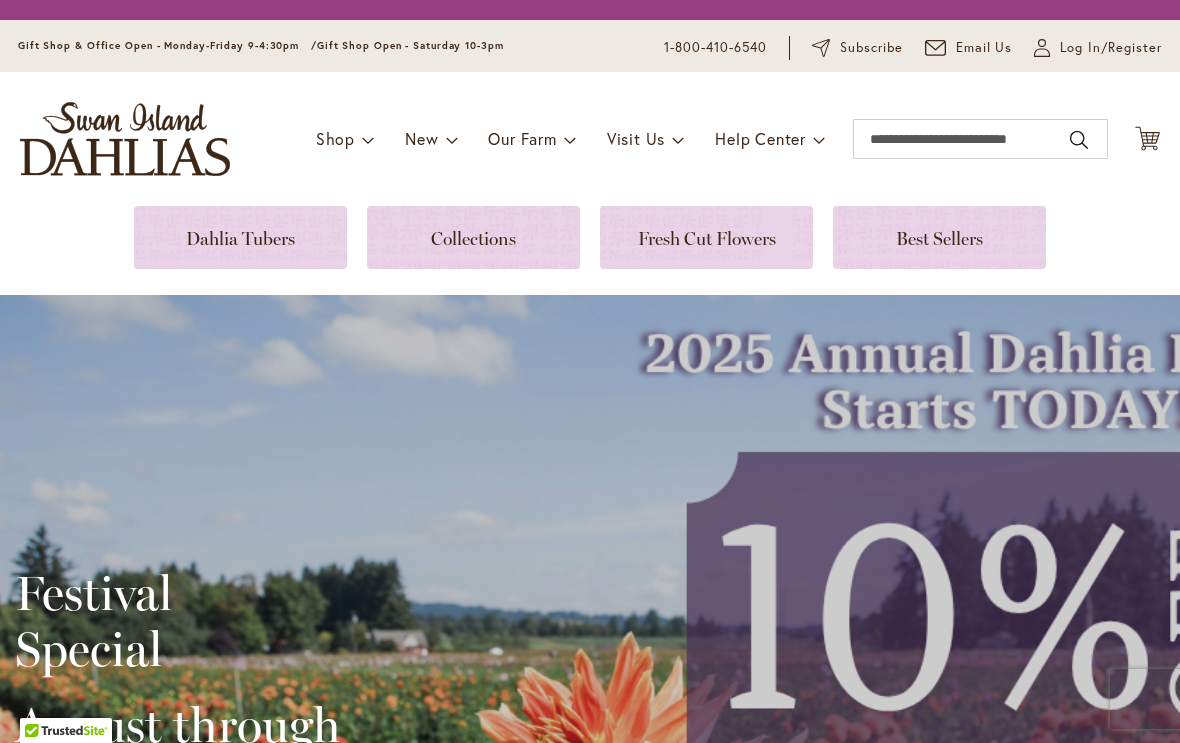 scroll, scrollTop: 0, scrollLeft: 0, axis: both 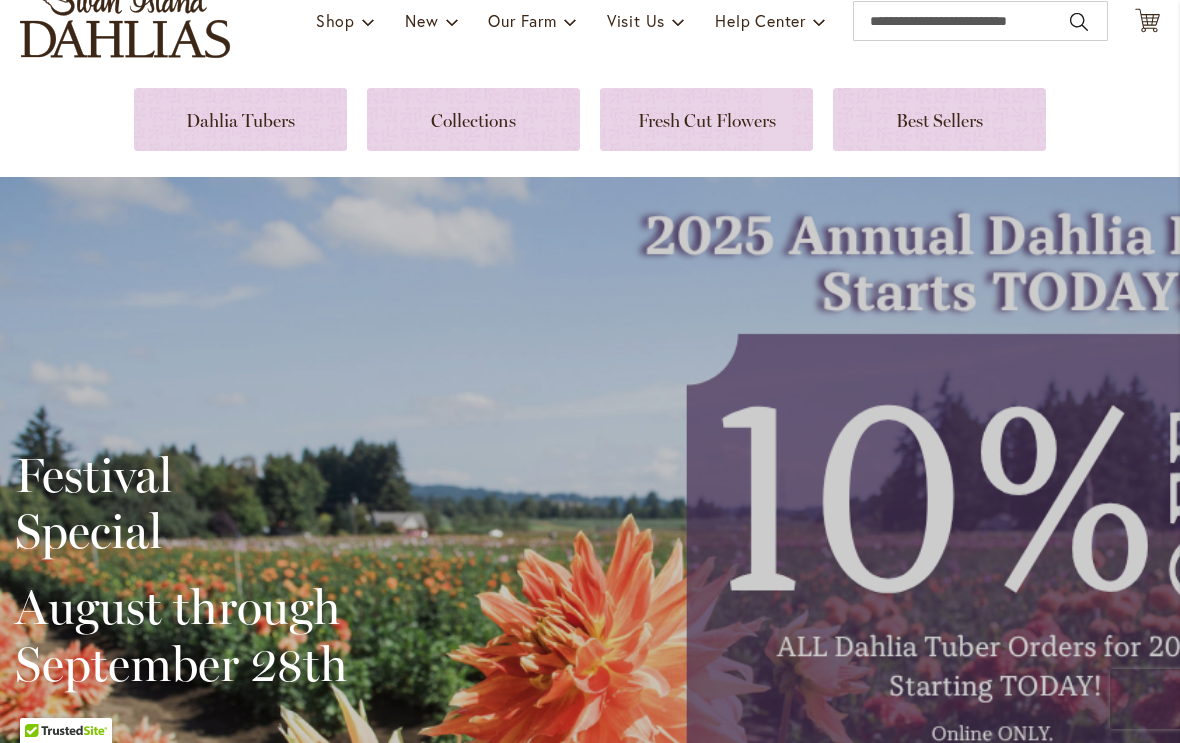 click at bounding box center [240, 119] 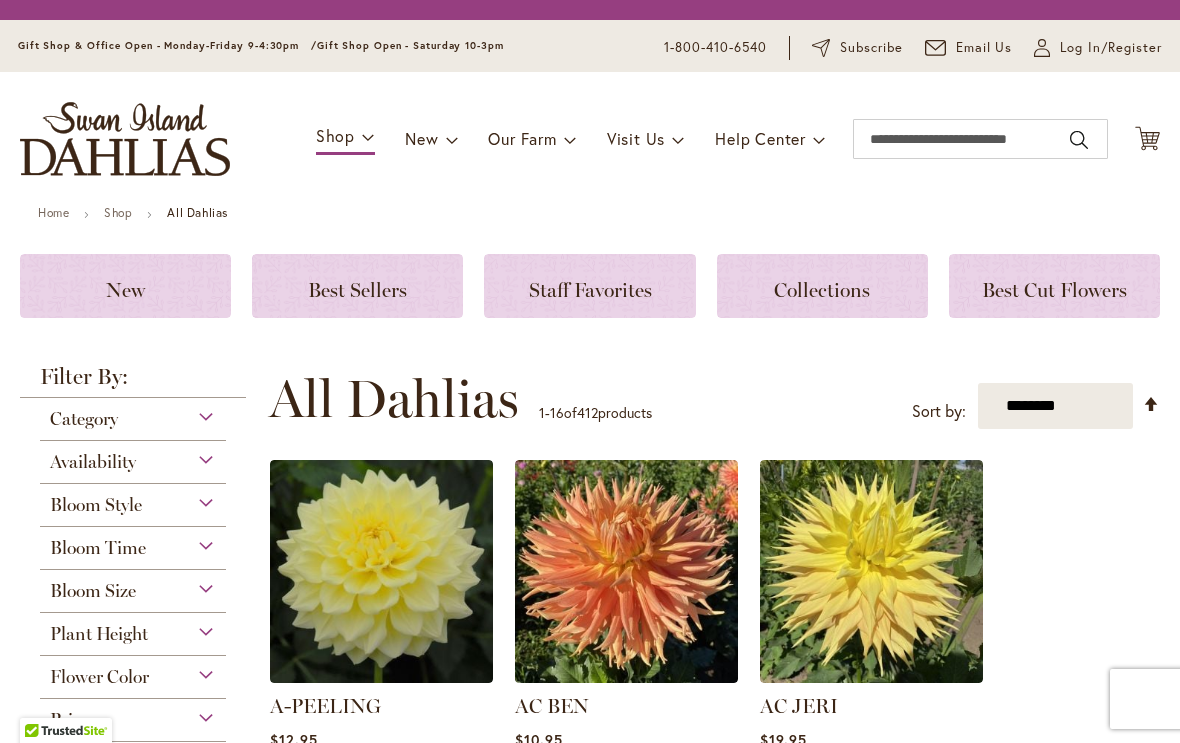 scroll, scrollTop: 0, scrollLeft: 0, axis: both 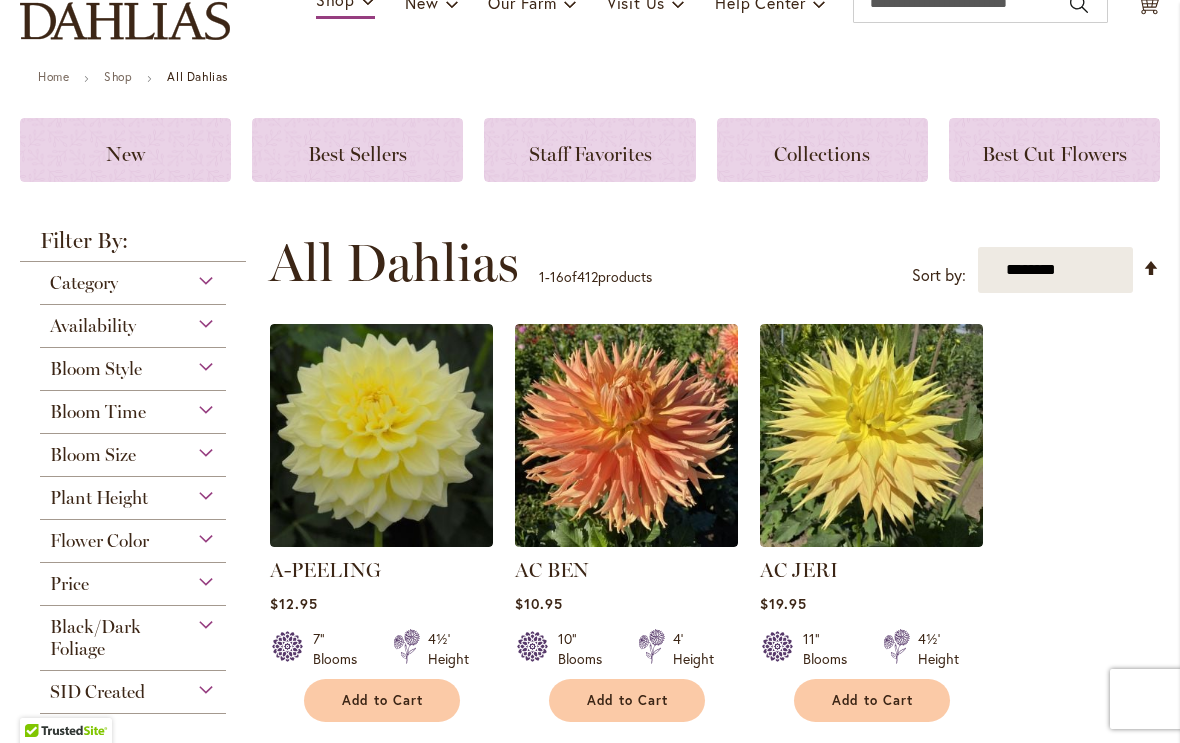 click on "Category" at bounding box center (84, 283) 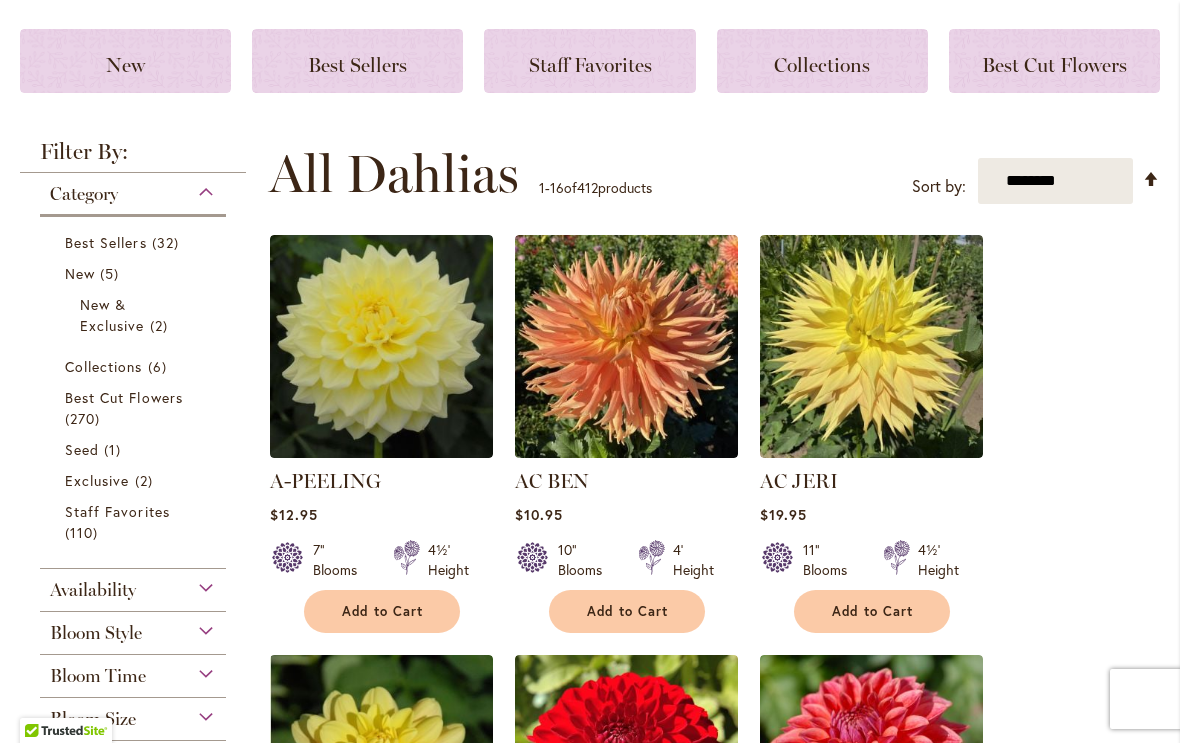 scroll, scrollTop: 262, scrollLeft: 0, axis: vertical 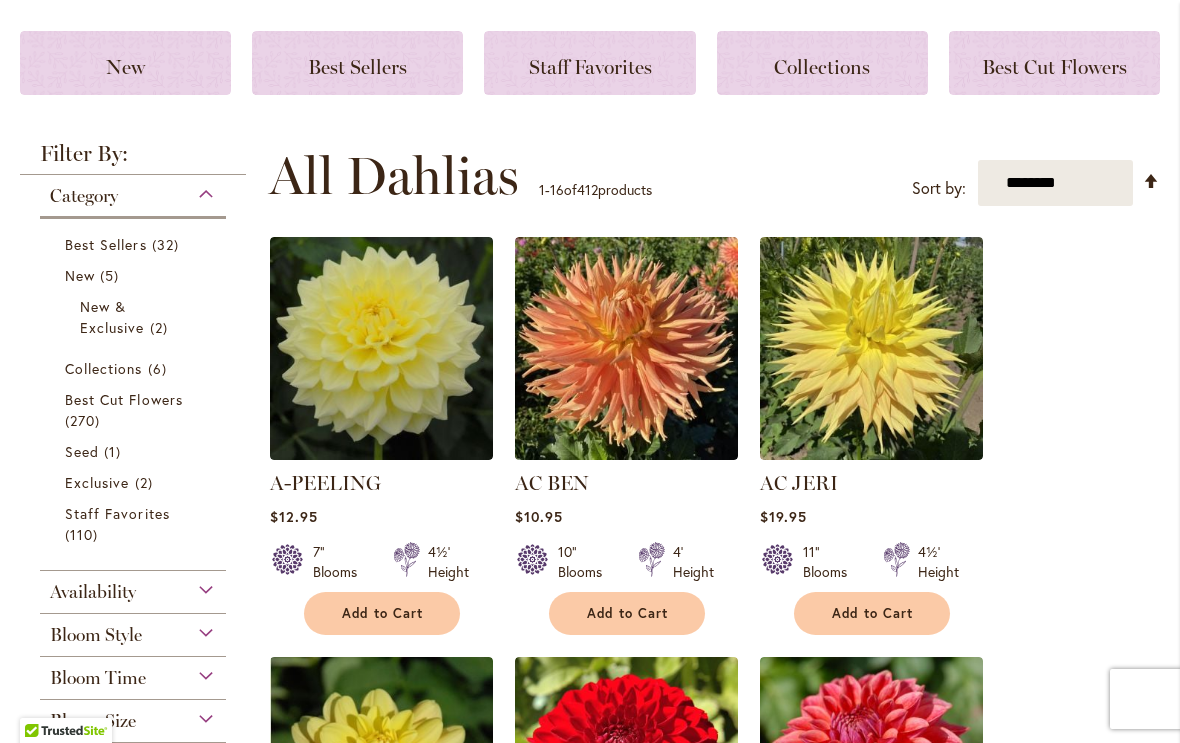 click on "270
items" at bounding box center [85, 420] 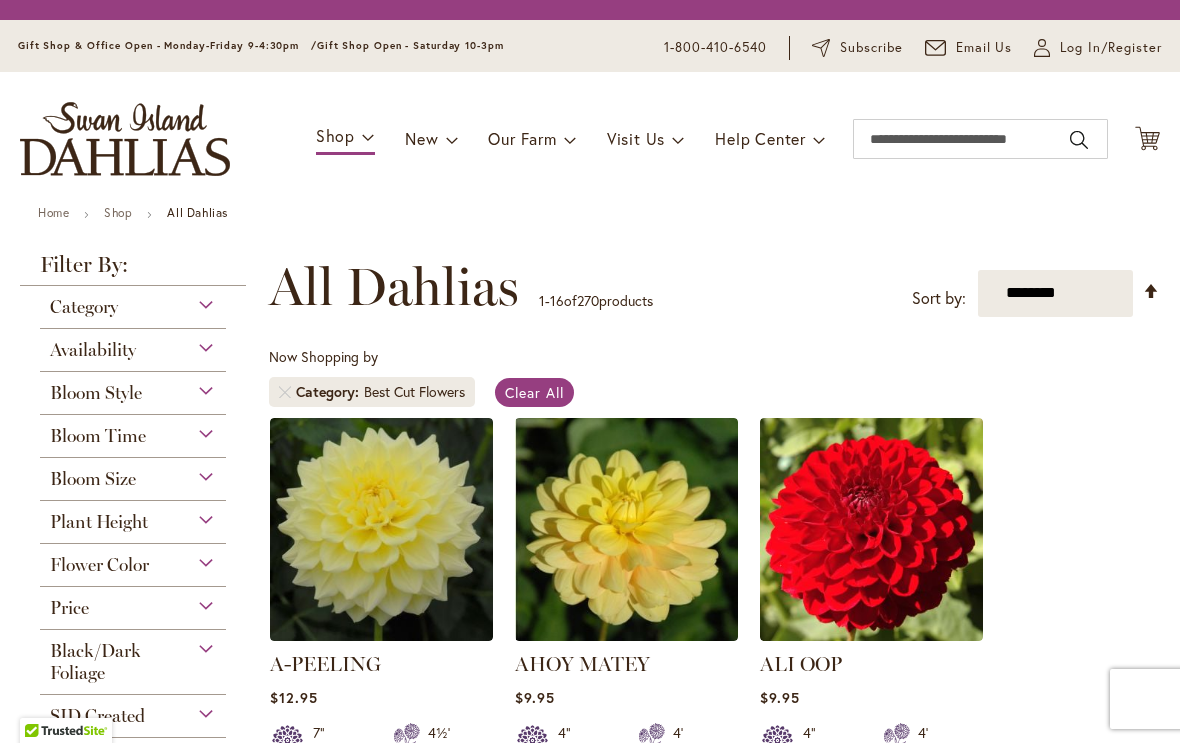 scroll, scrollTop: 0, scrollLeft: 0, axis: both 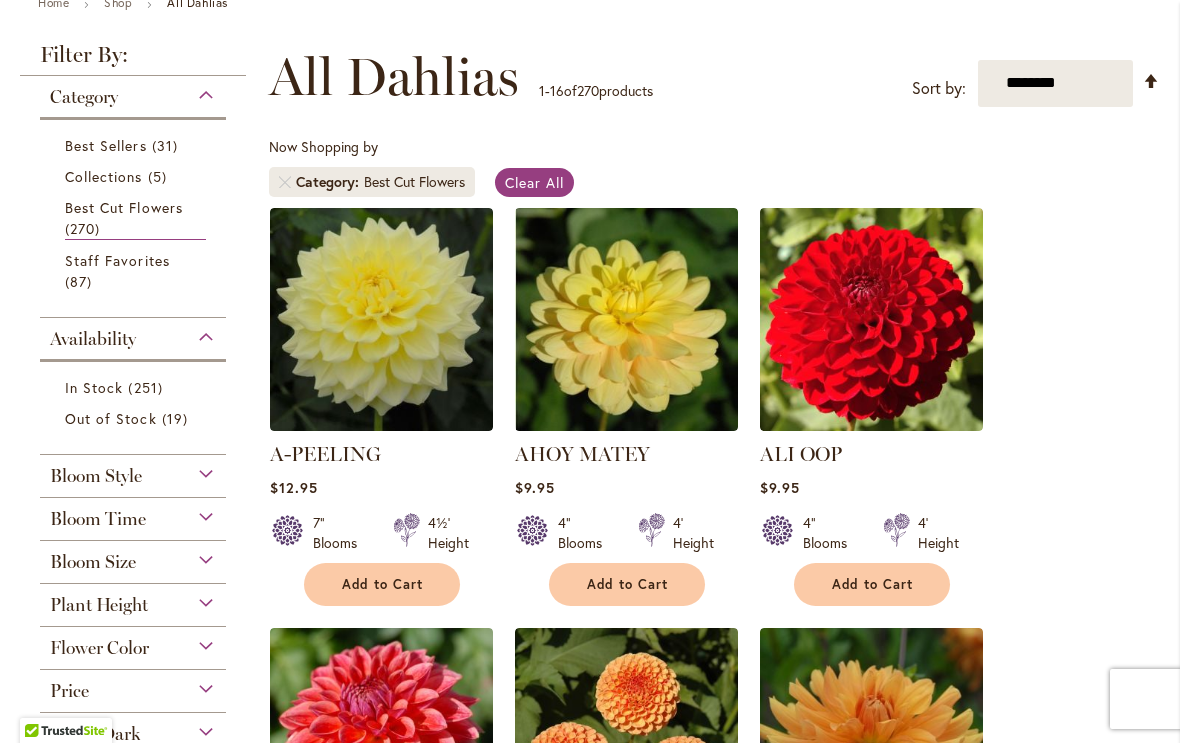 click on "In Stock" at bounding box center [94, 387] 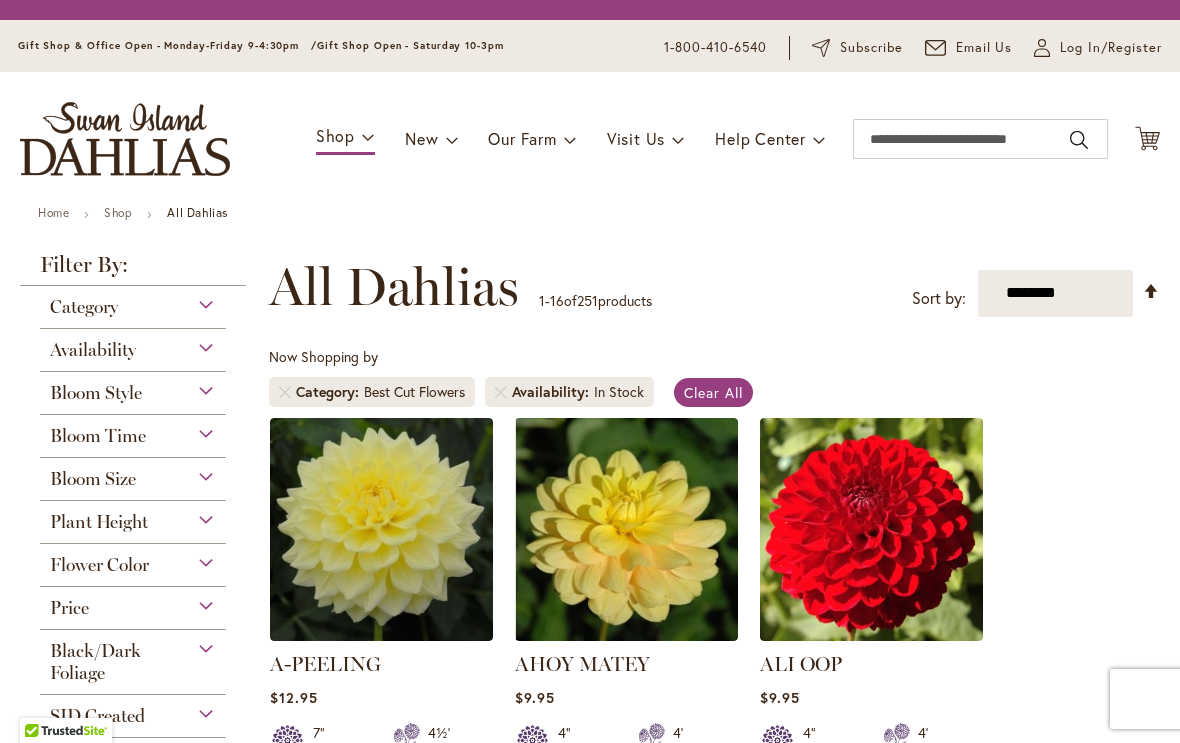 scroll, scrollTop: 0, scrollLeft: 0, axis: both 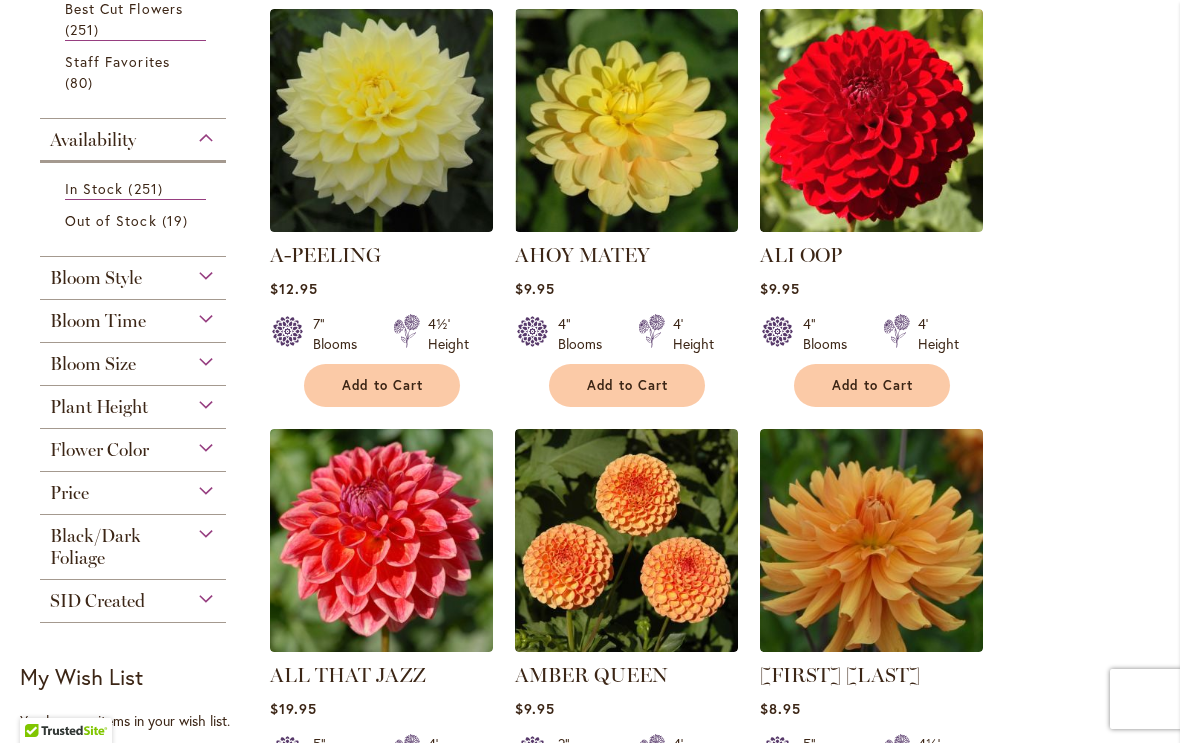 click on "Bloom Style" at bounding box center (96, 278) 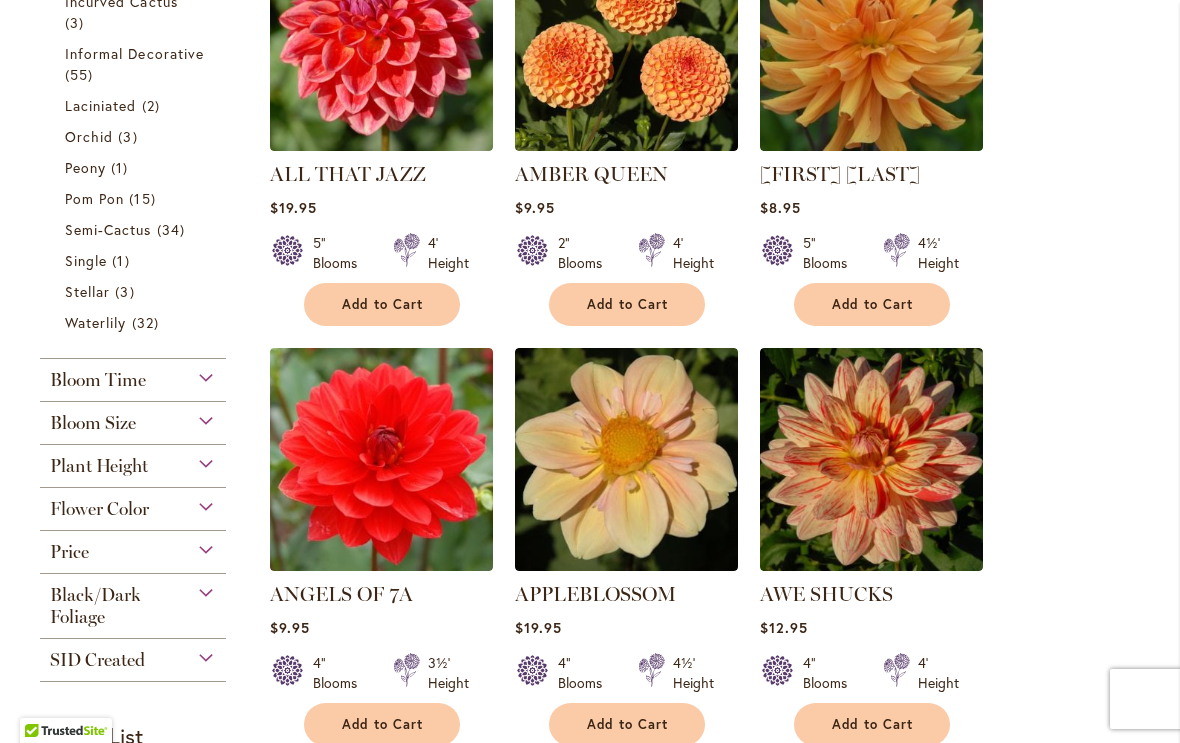 scroll, scrollTop: 952, scrollLeft: 0, axis: vertical 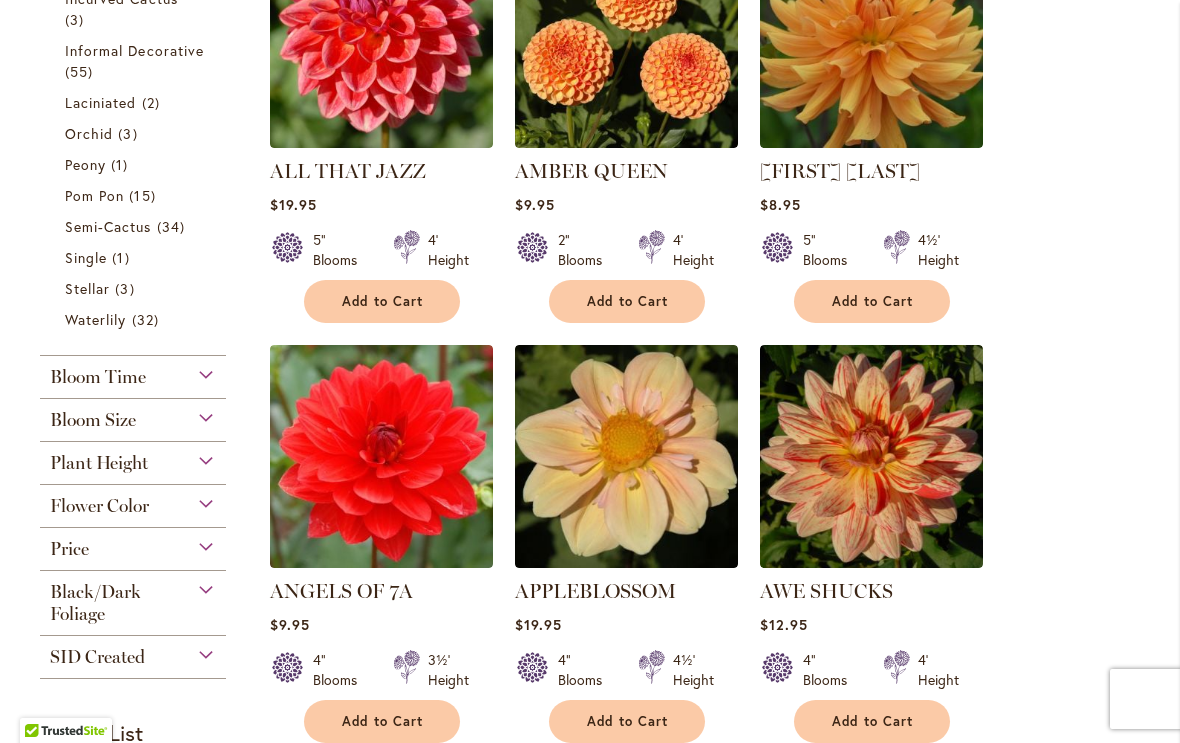 click on "Bloom Size" at bounding box center [93, 420] 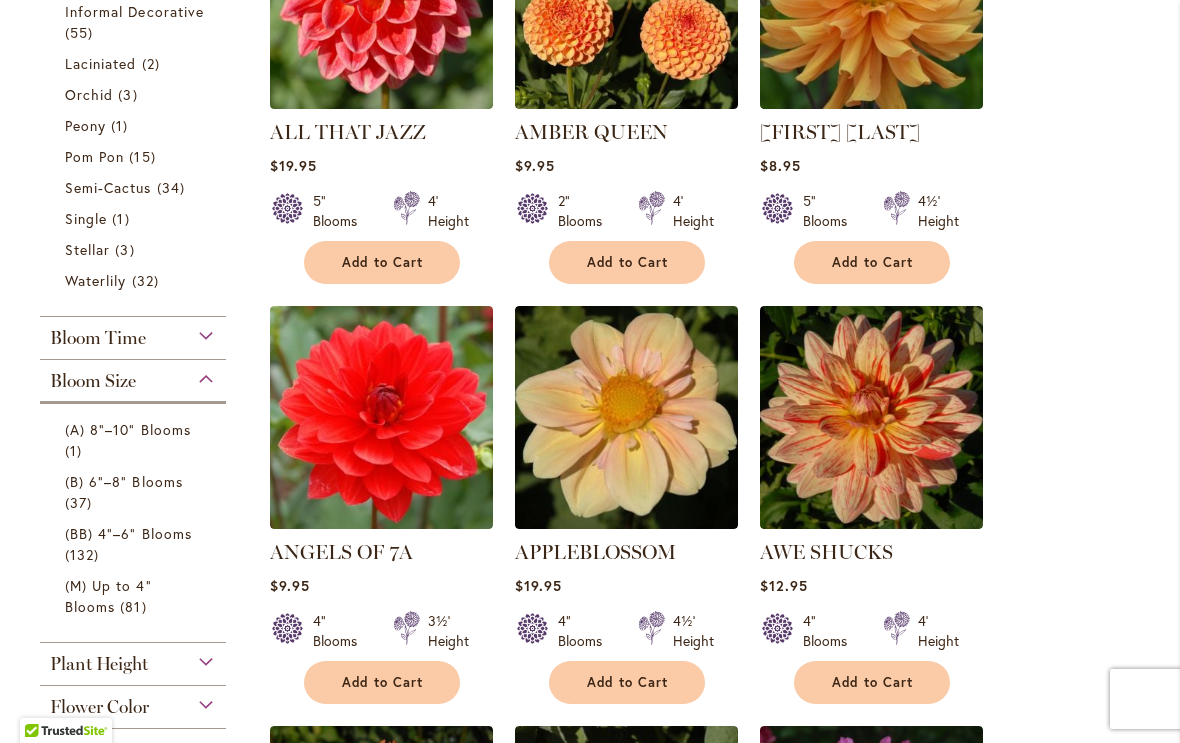 scroll, scrollTop: 1003, scrollLeft: 0, axis: vertical 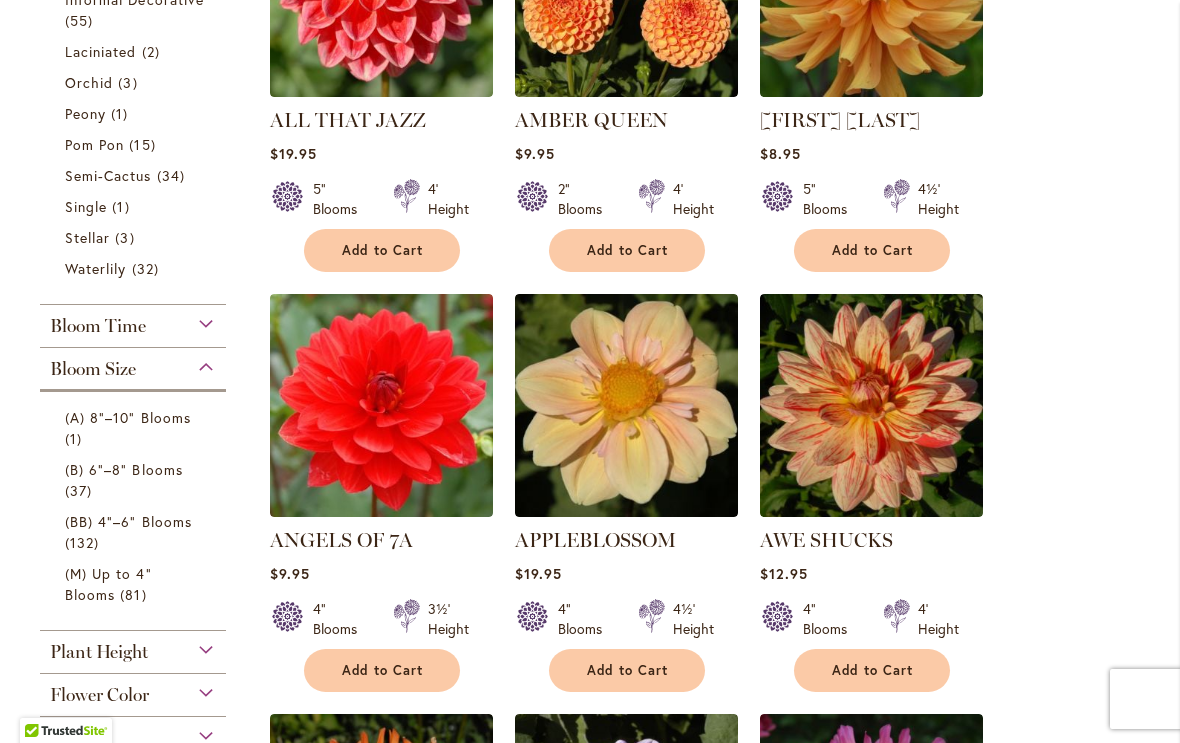click on "132
items" at bounding box center [84, 542] 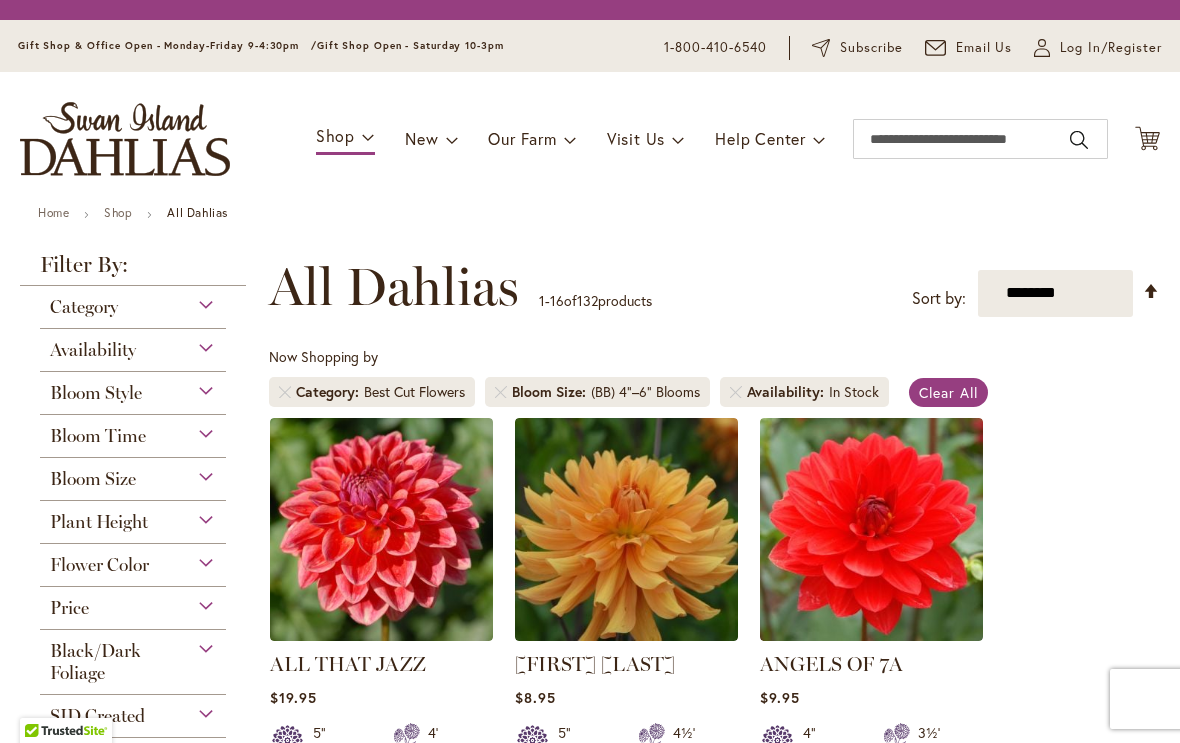 scroll, scrollTop: 0, scrollLeft: 0, axis: both 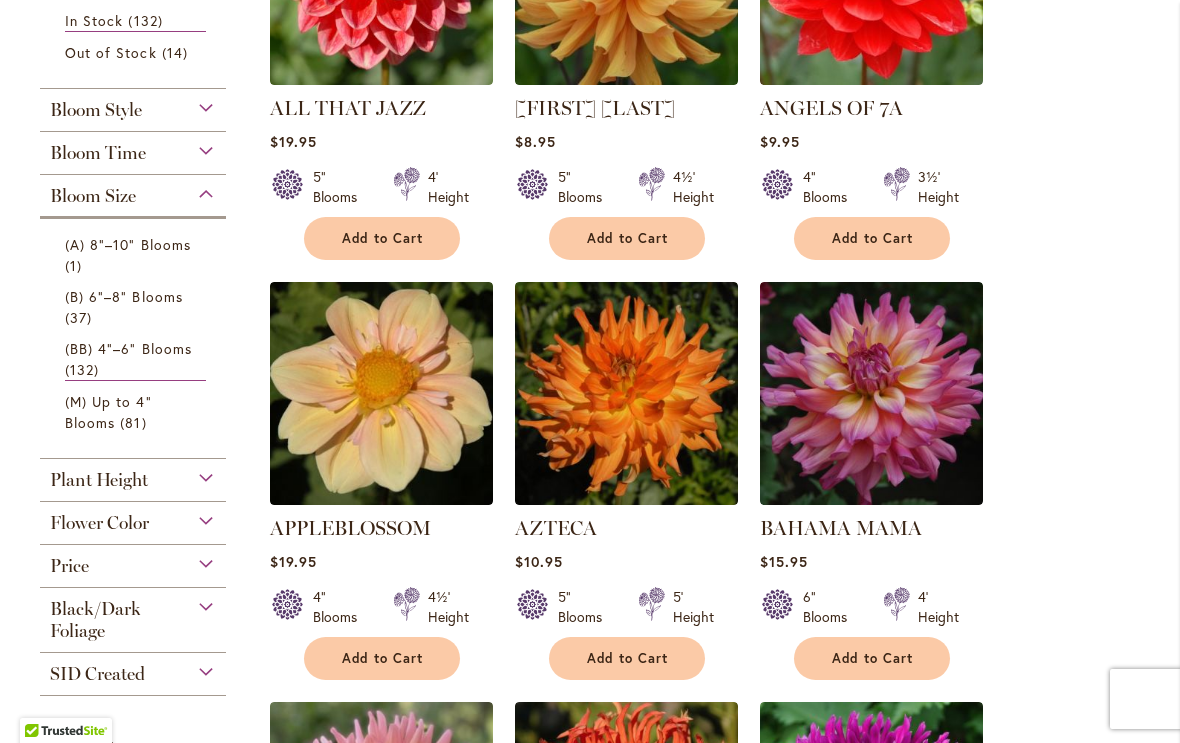 click on "Plant Height" at bounding box center (99, 480) 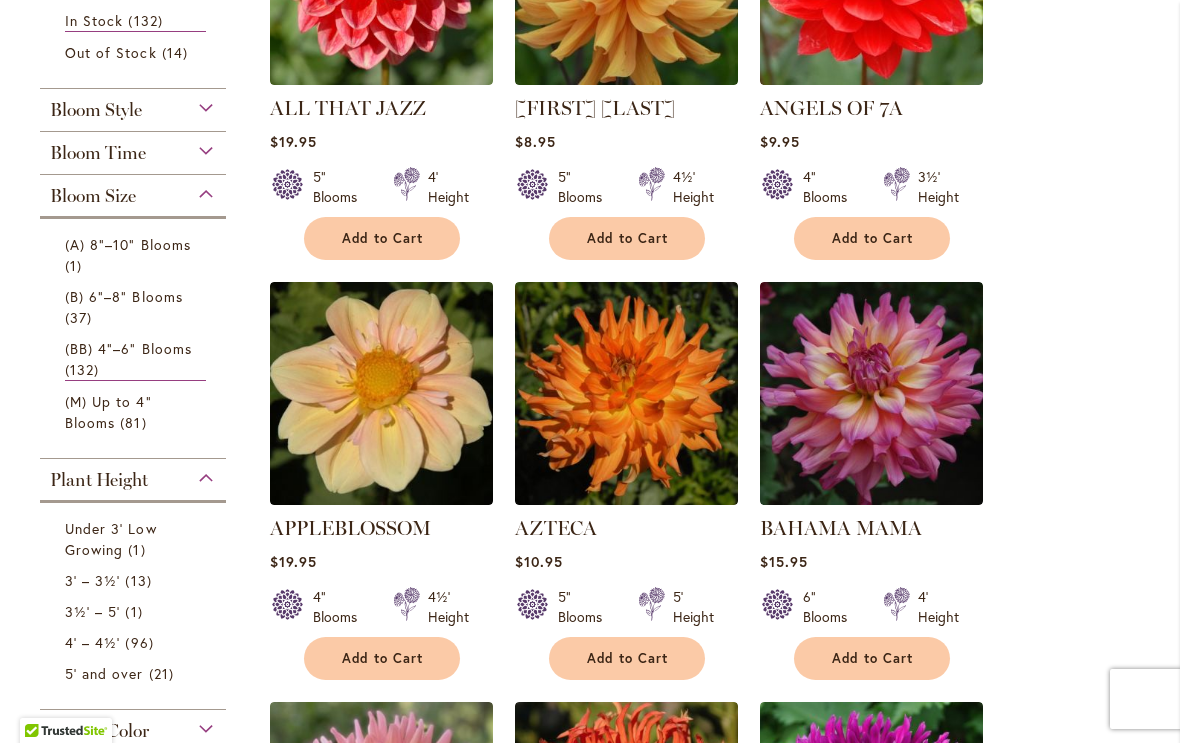 click on "3' – 3½'" at bounding box center [92, 580] 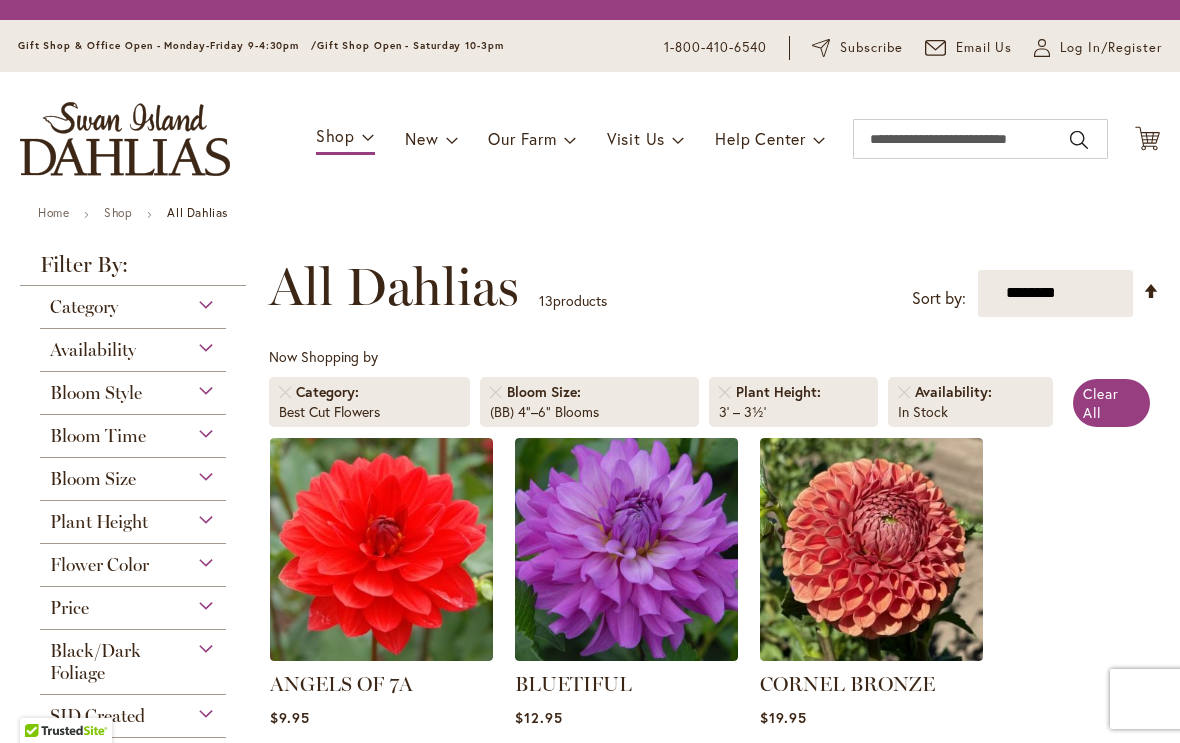 scroll, scrollTop: 0, scrollLeft: 0, axis: both 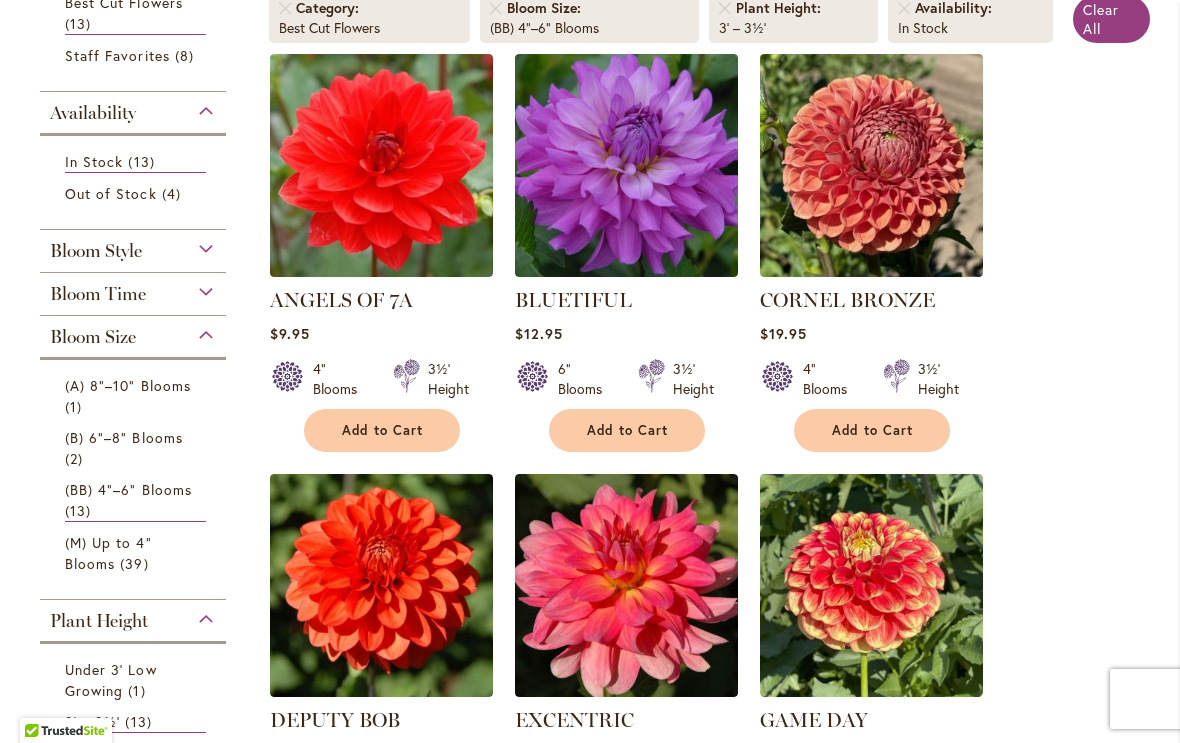 click on "(M) Up to 4" Blooms" at bounding box center [108, 553] 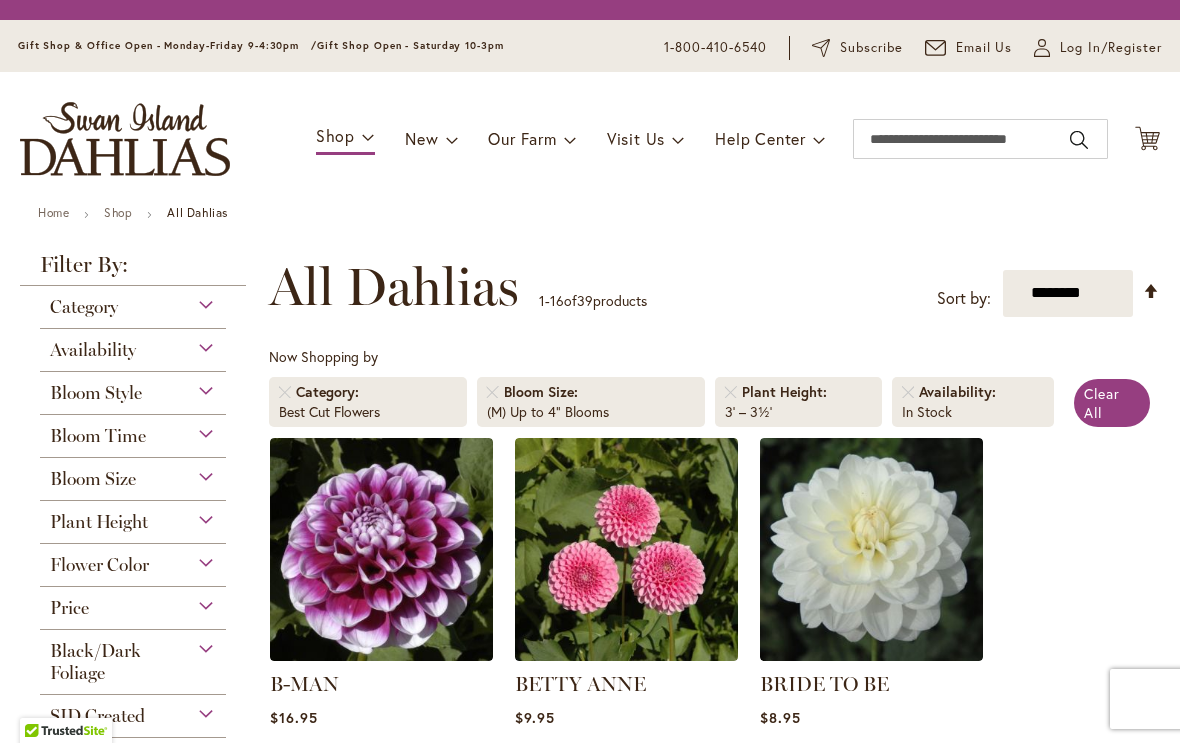 scroll, scrollTop: 0, scrollLeft: 0, axis: both 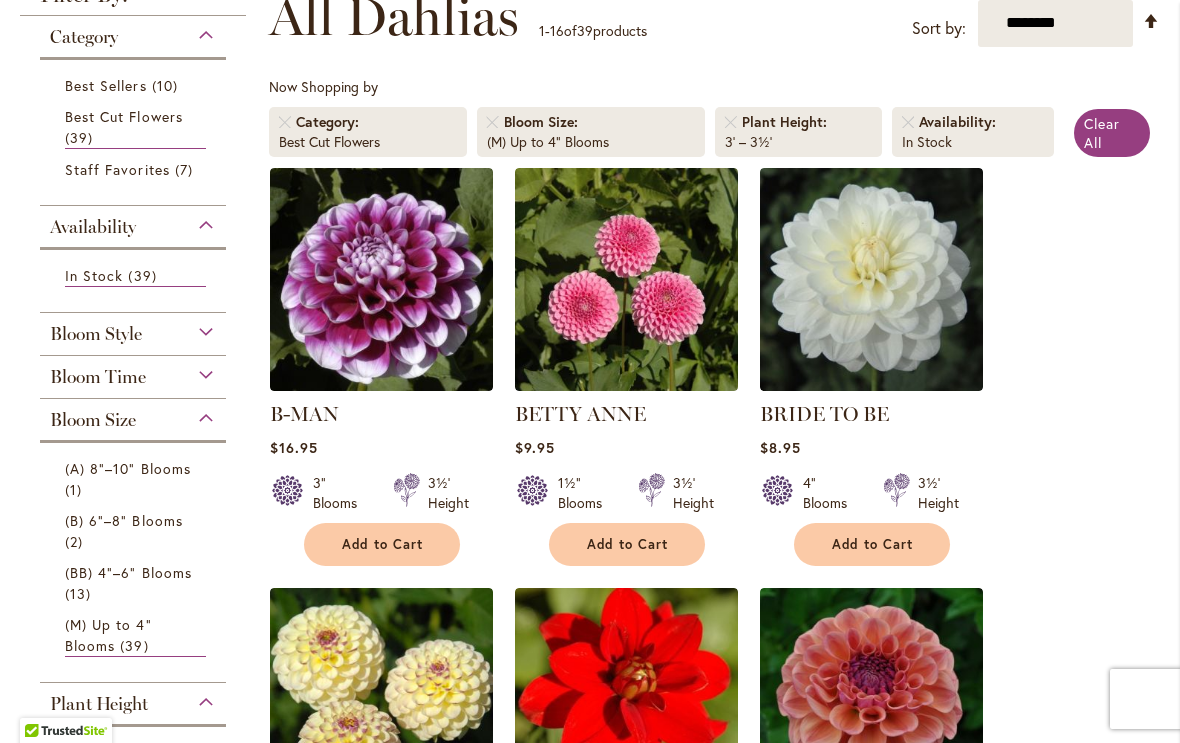 click at bounding box center [381, 279] 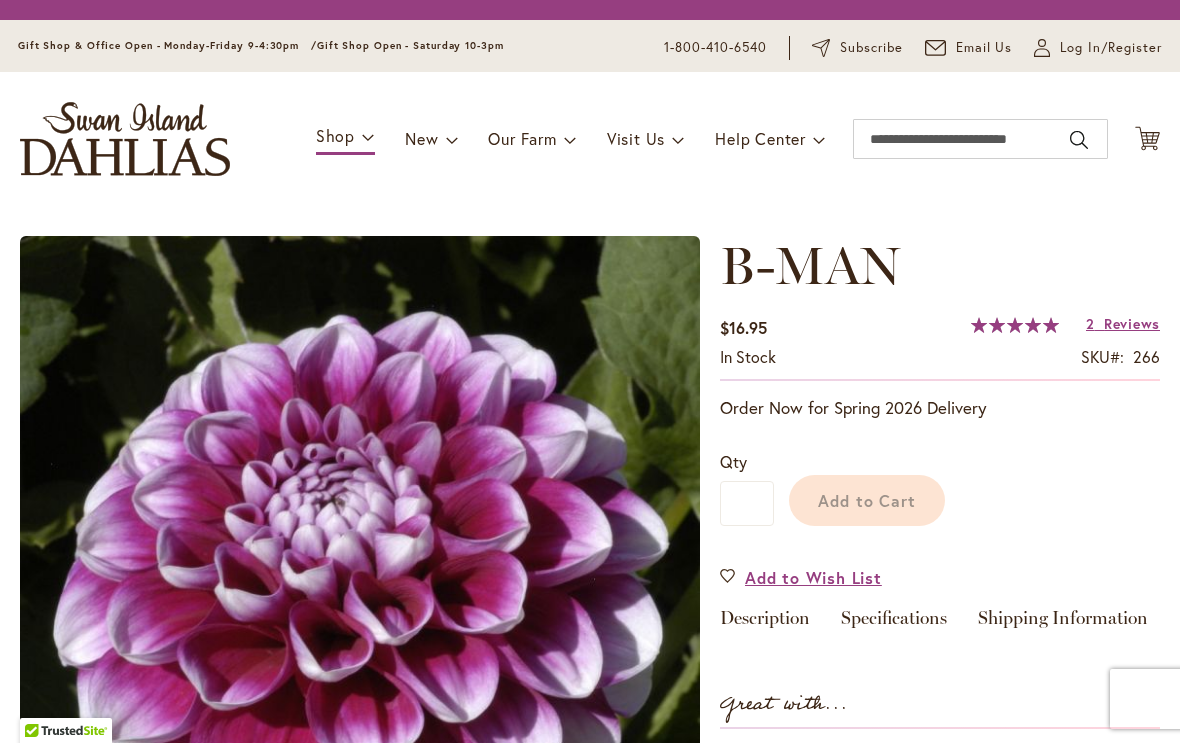 scroll, scrollTop: 0, scrollLeft: 0, axis: both 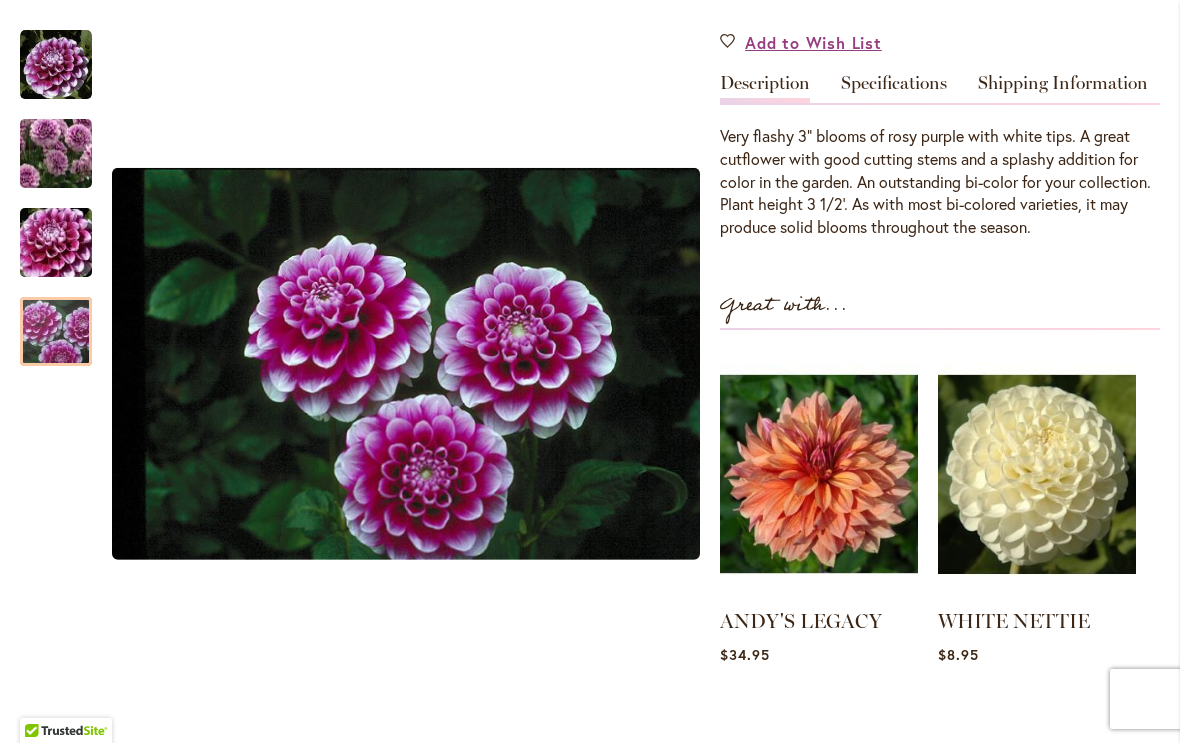 click at bounding box center [56, 332] 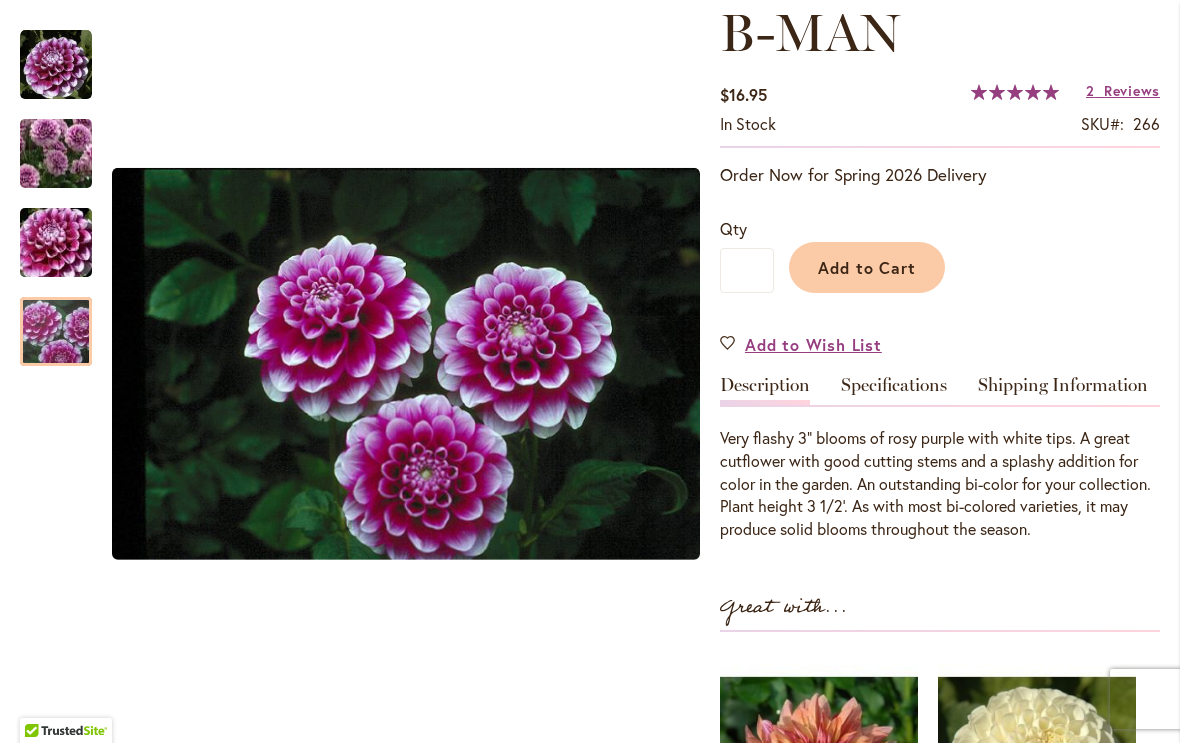scroll, scrollTop: 268, scrollLeft: 0, axis: vertical 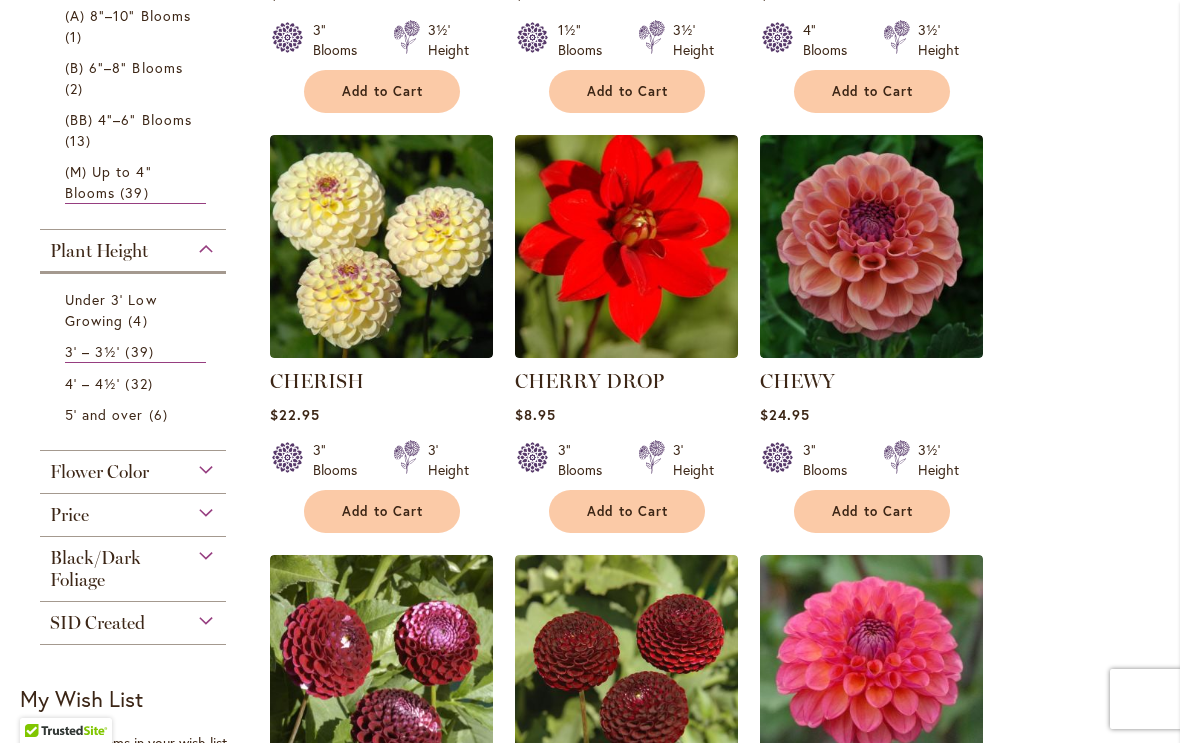 click on "Flower Color" at bounding box center (133, 467) 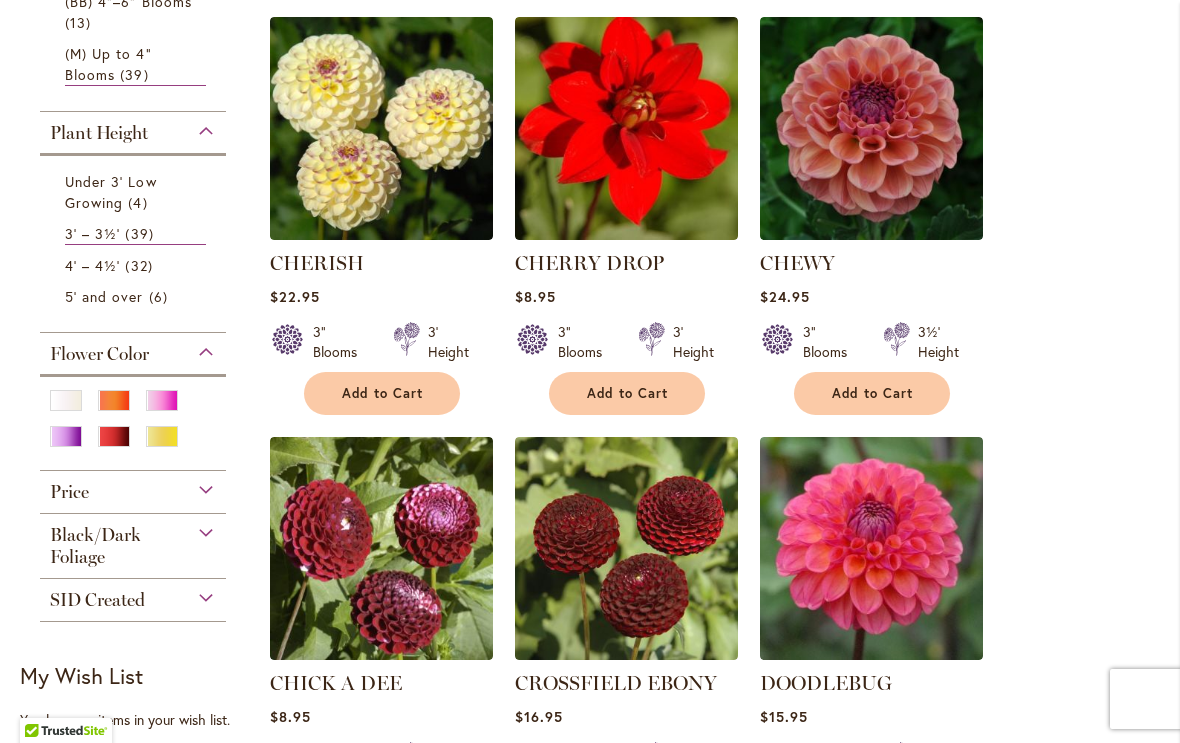 scroll, scrollTop: 888, scrollLeft: 0, axis: vertical 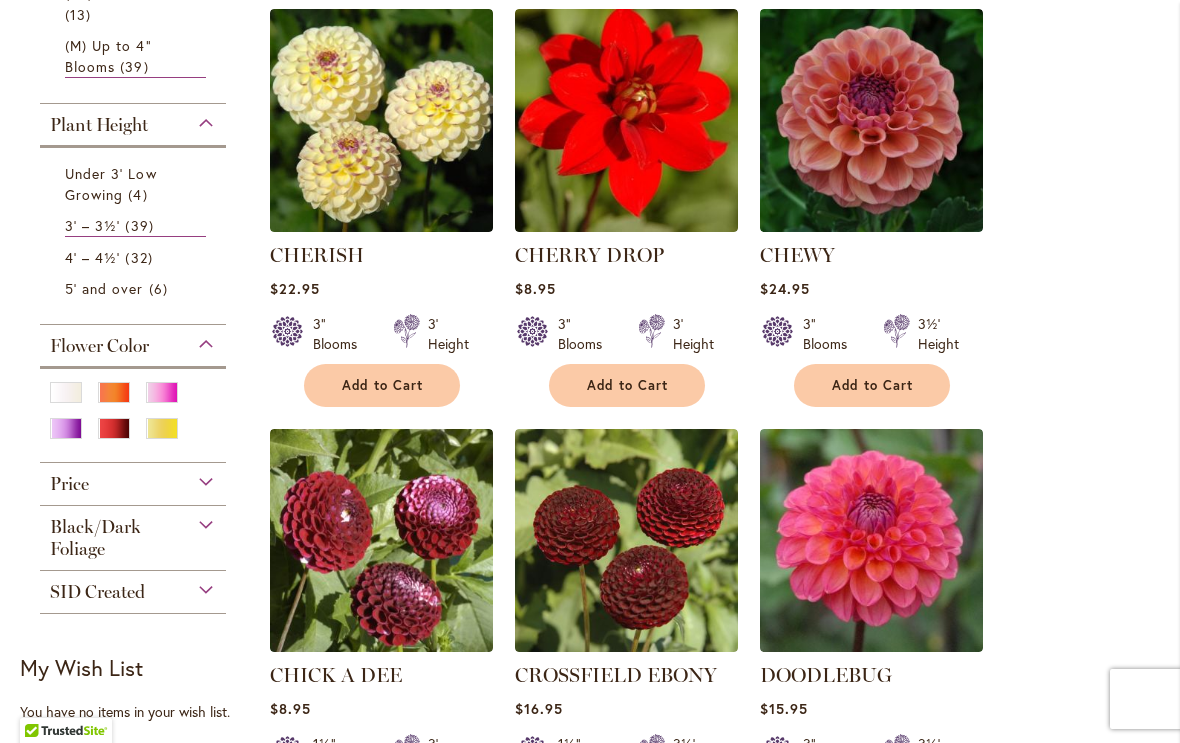 click at bounding box center [162, 392] 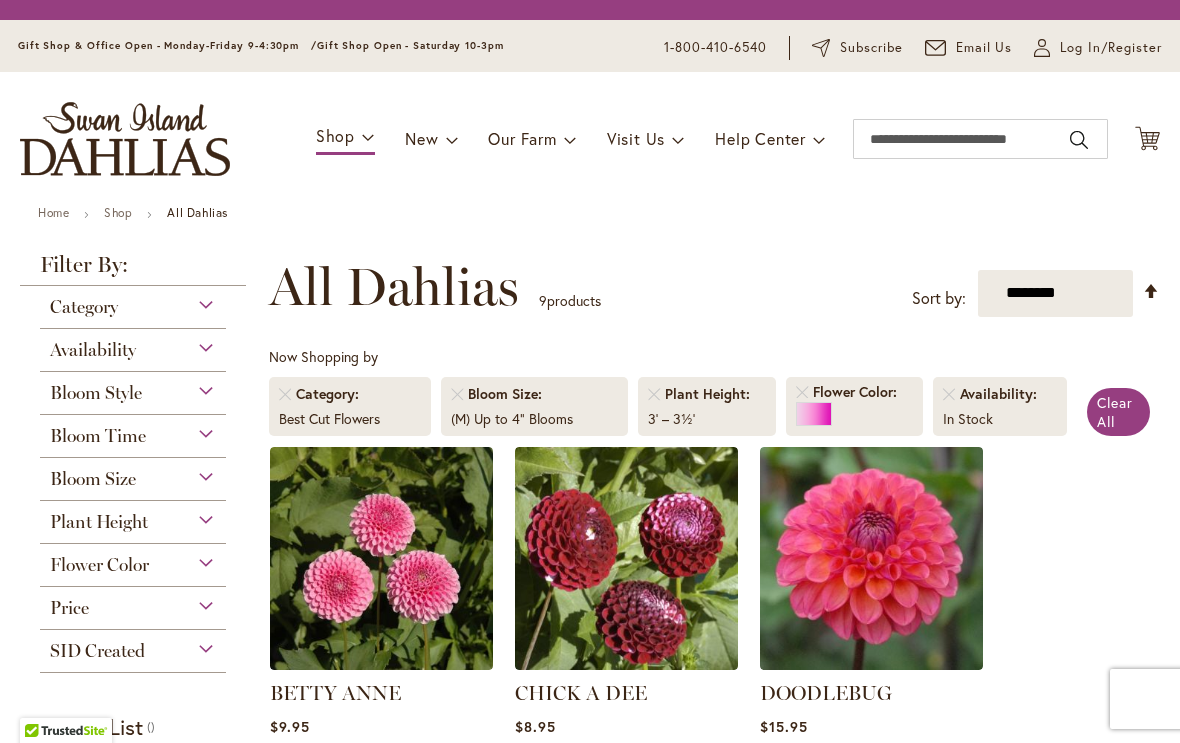 scroll, scrollTop: 0, scrollLeft: 0, axis: both 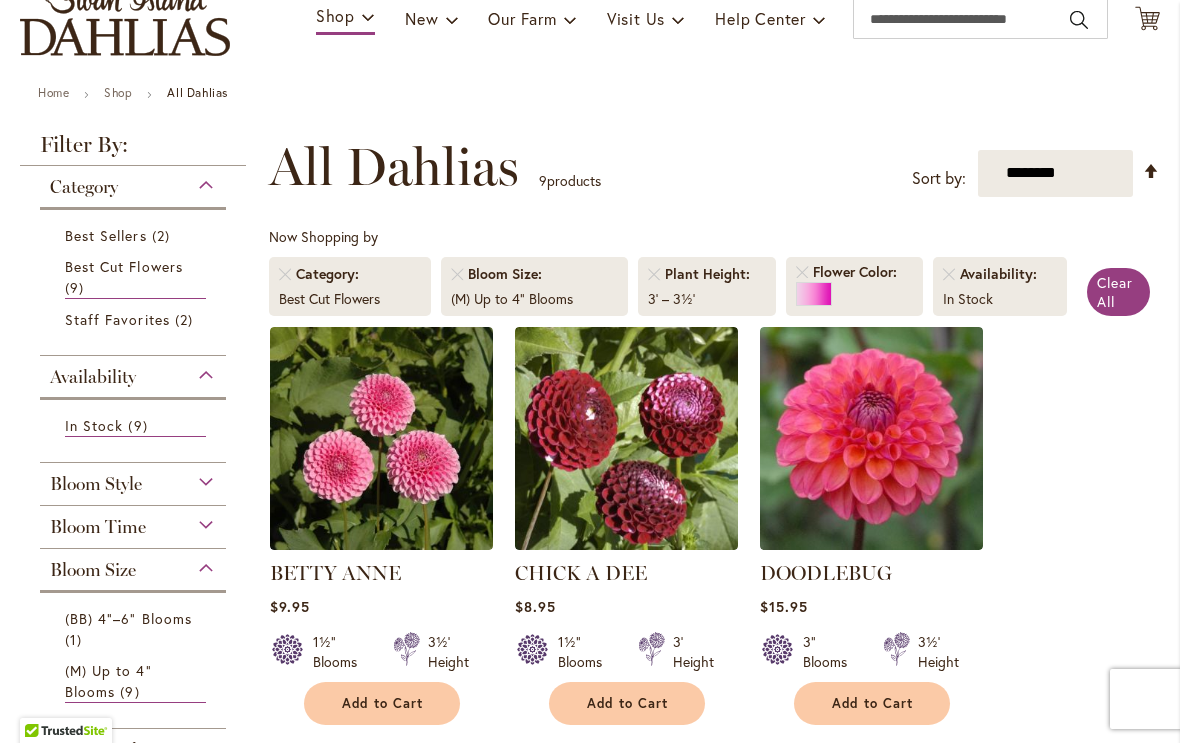 click at bounding box center [854, 296] 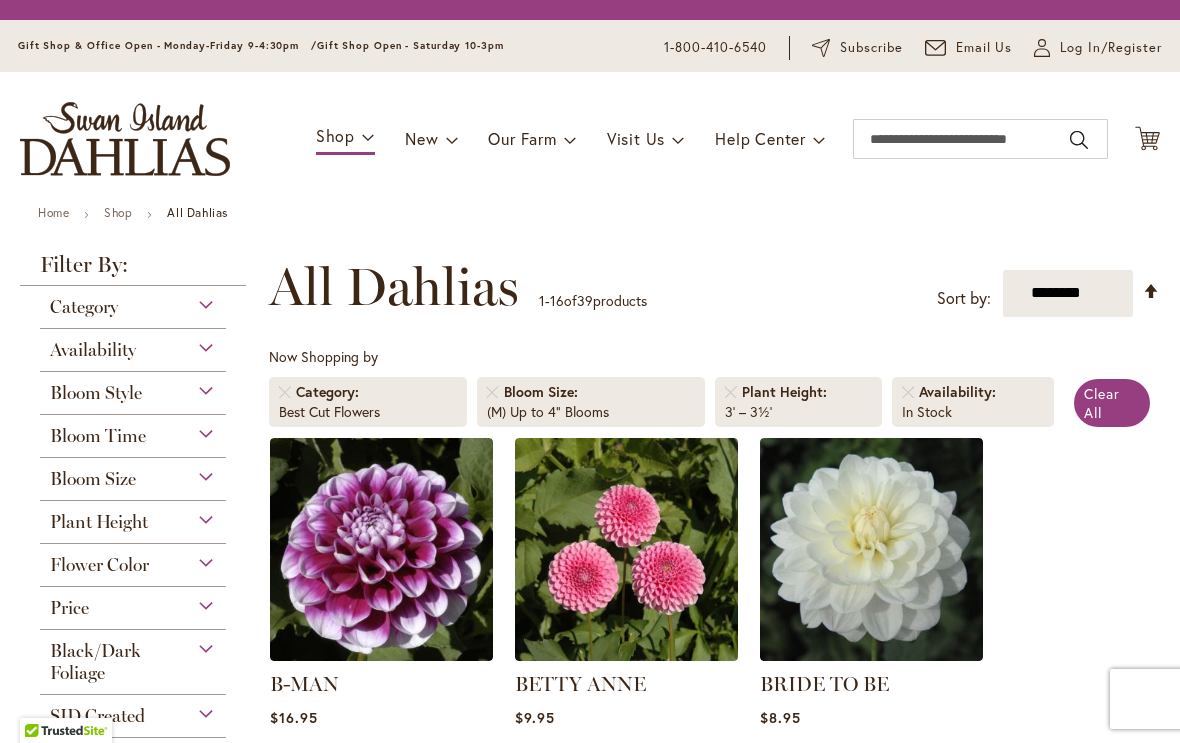 scroll, scrollTop: 0, scrollLeft: 0, axis: both 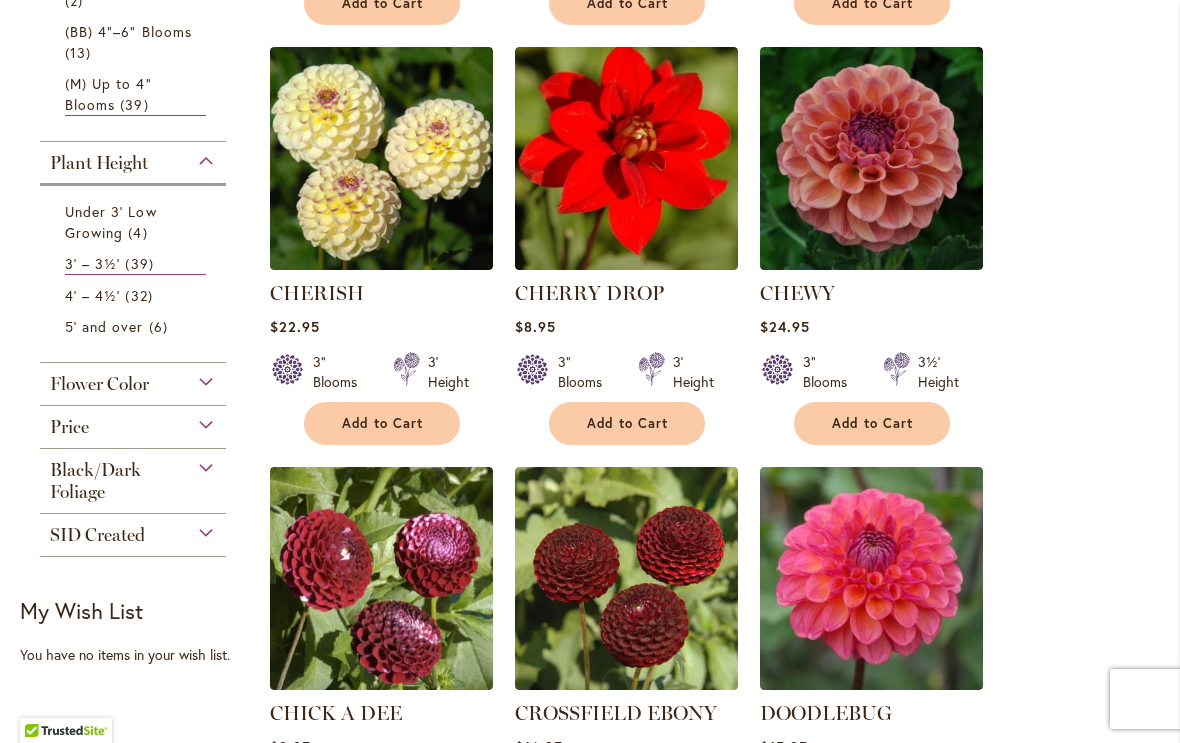click at bounding box center (871, 158) 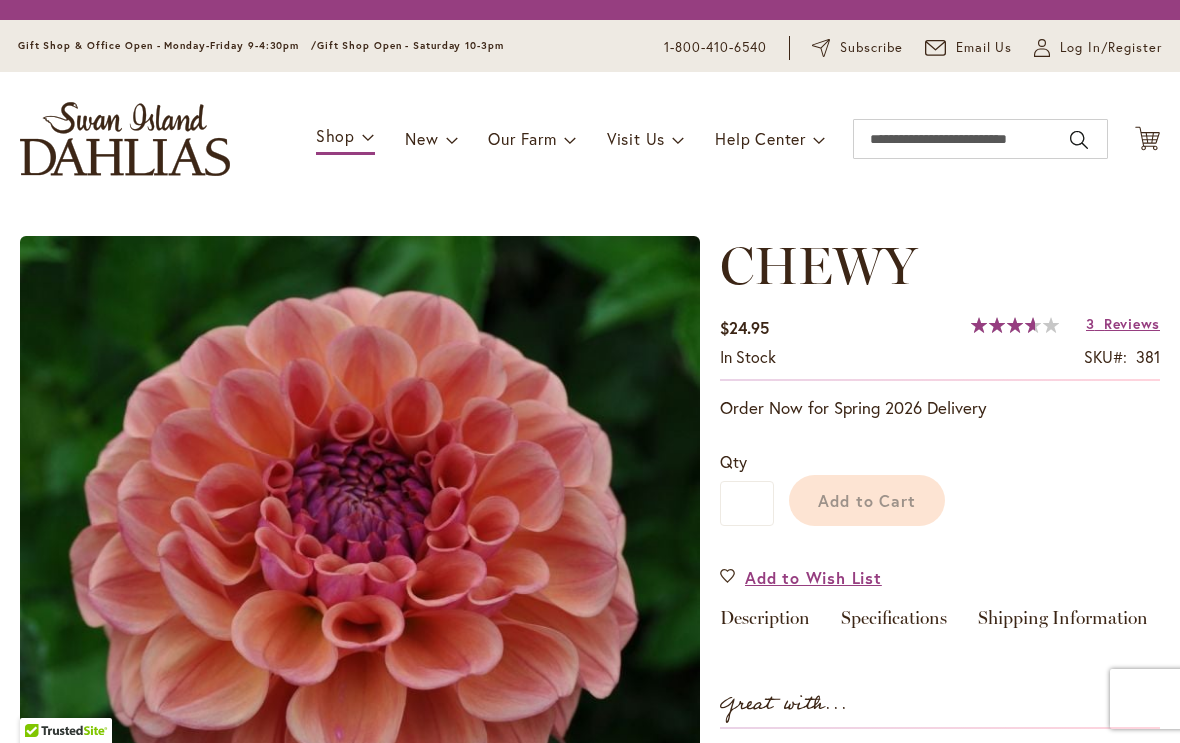 scroll, scrollTop: 0, scrollLeft: 0, axis: both 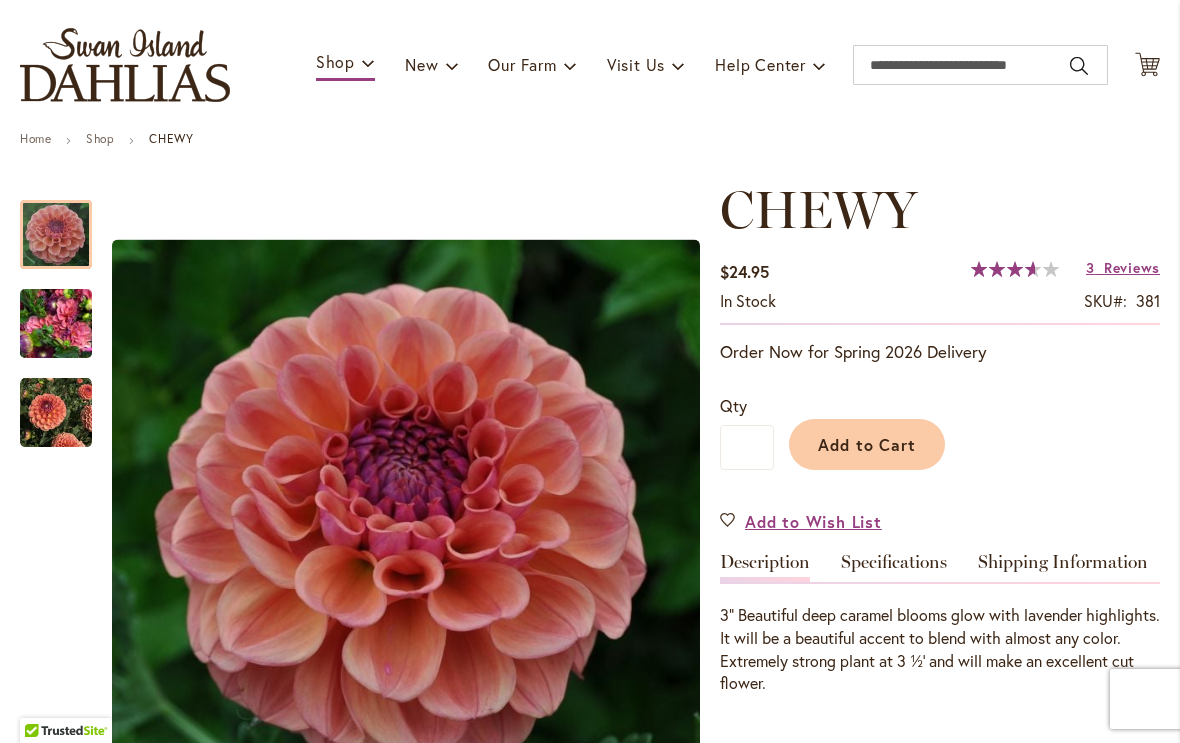 click at bounding box center (56, 234) 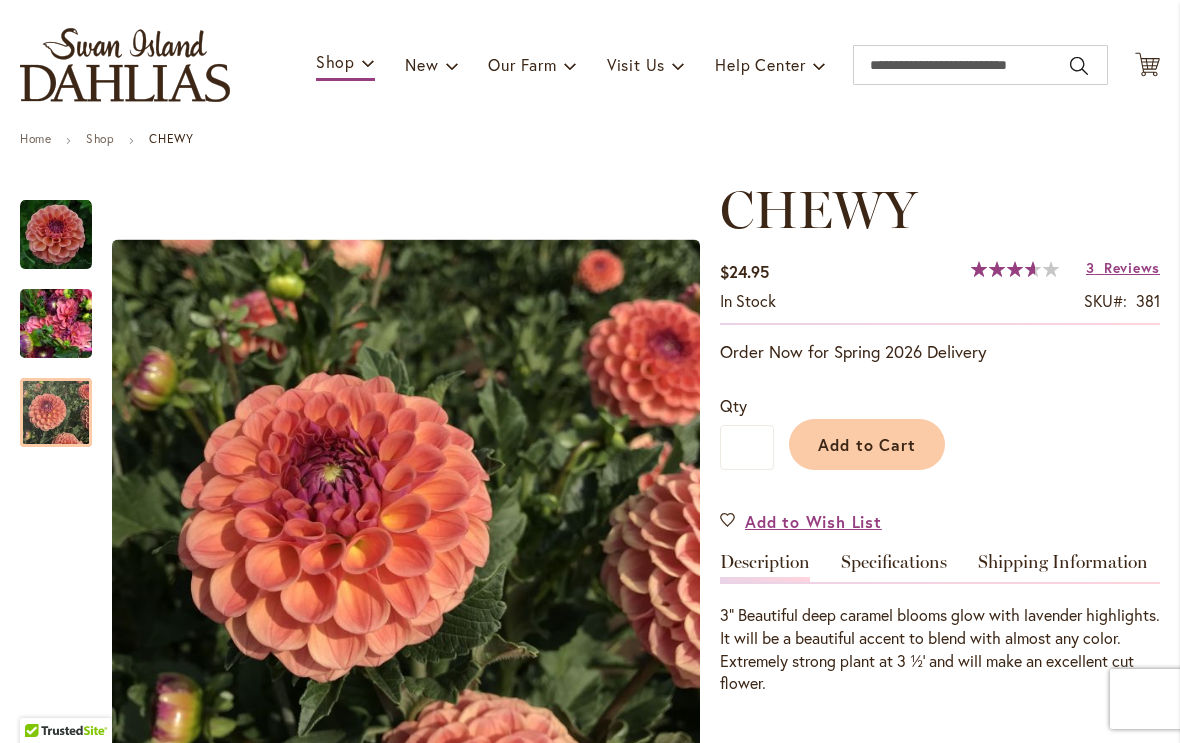 click at bounding box center (56, 413) 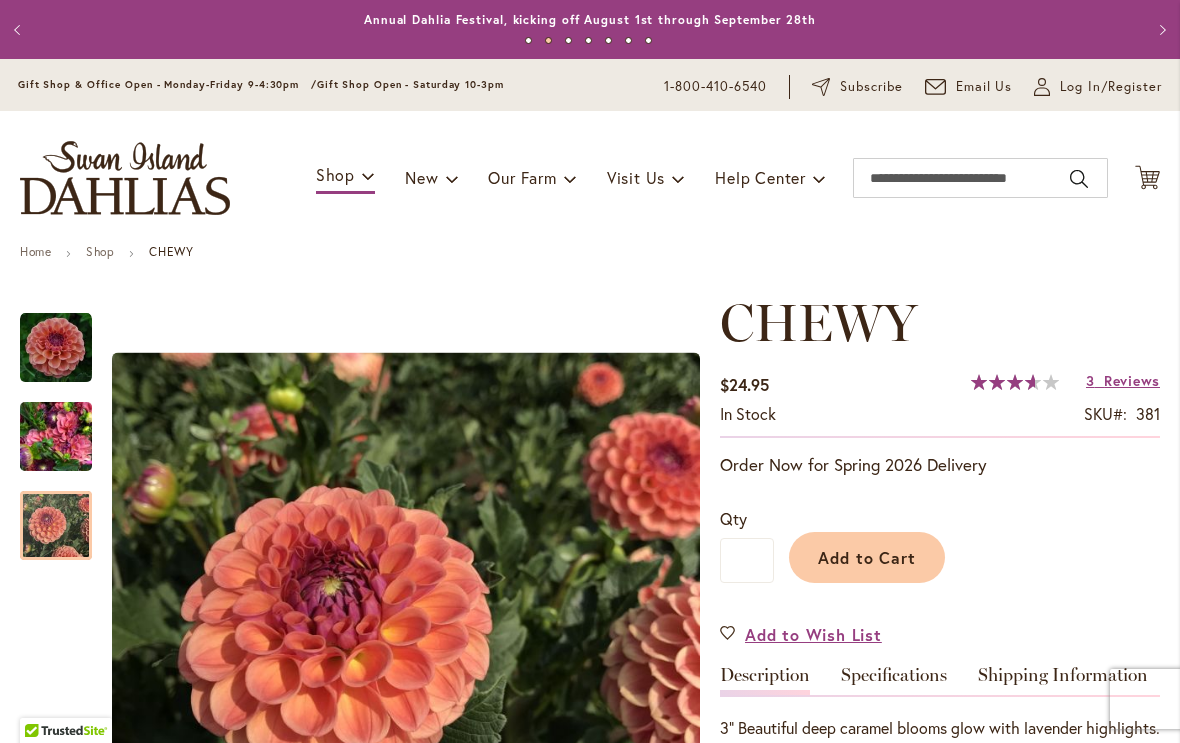 scroll, scrollTop: 0, scrollLeft: 0, axis: both 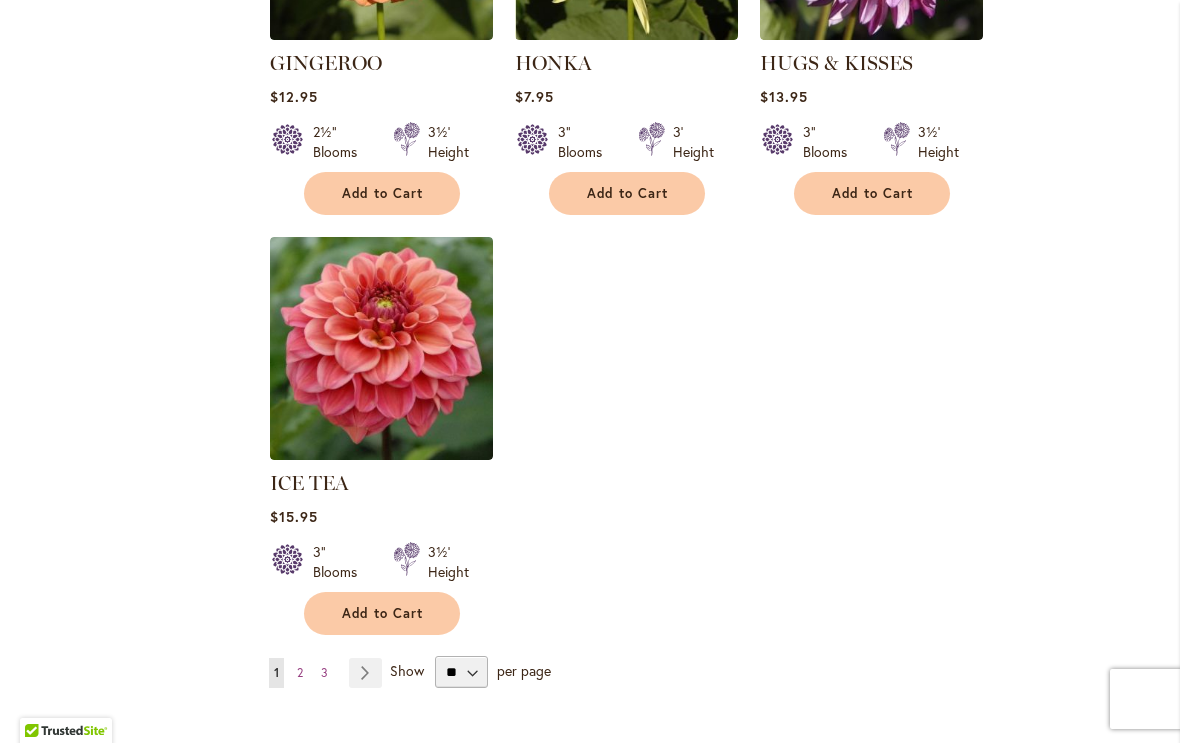 click on "2" at bounding box center [300, 672] 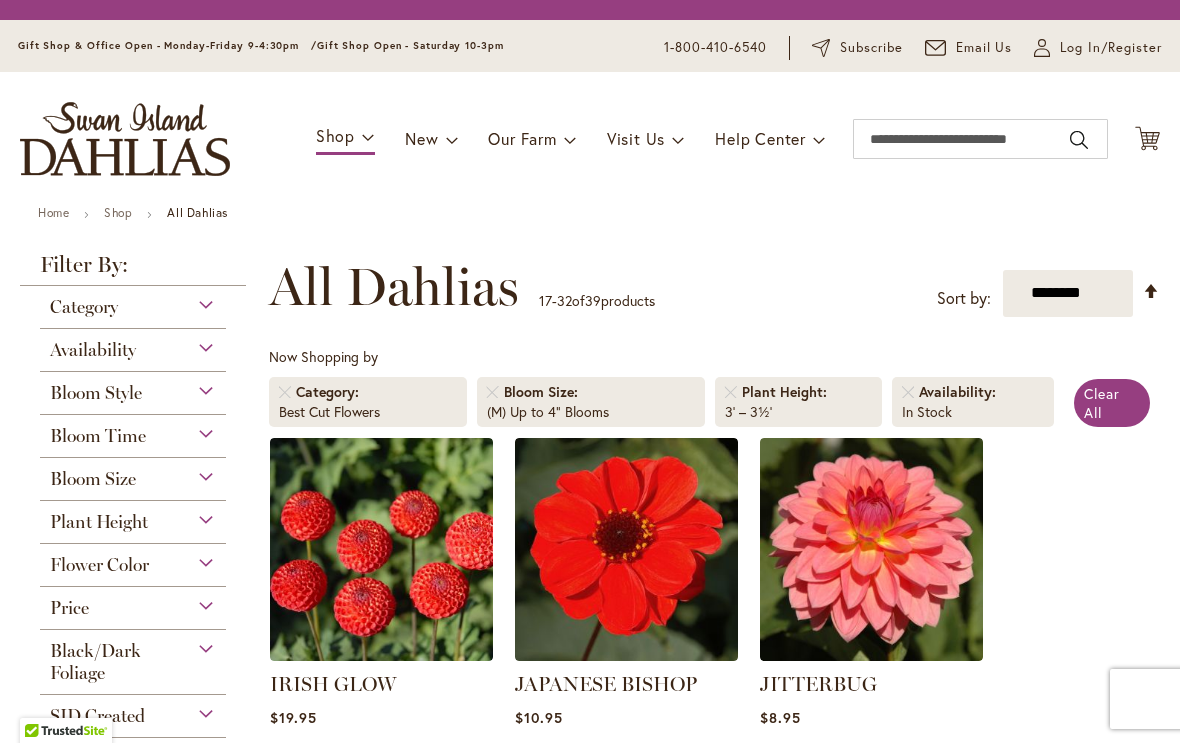 scroll, scrollTop: 0, scrollLeft: 0, axis: both 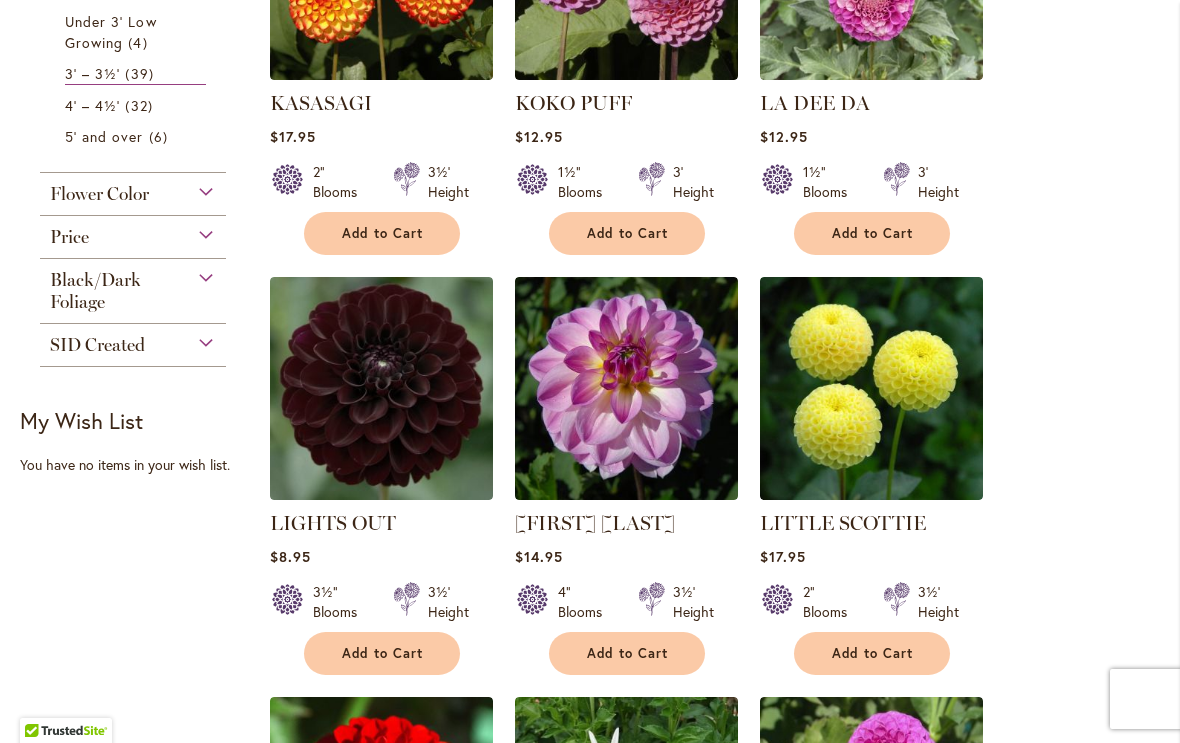 click at bounding box center [626, 388] 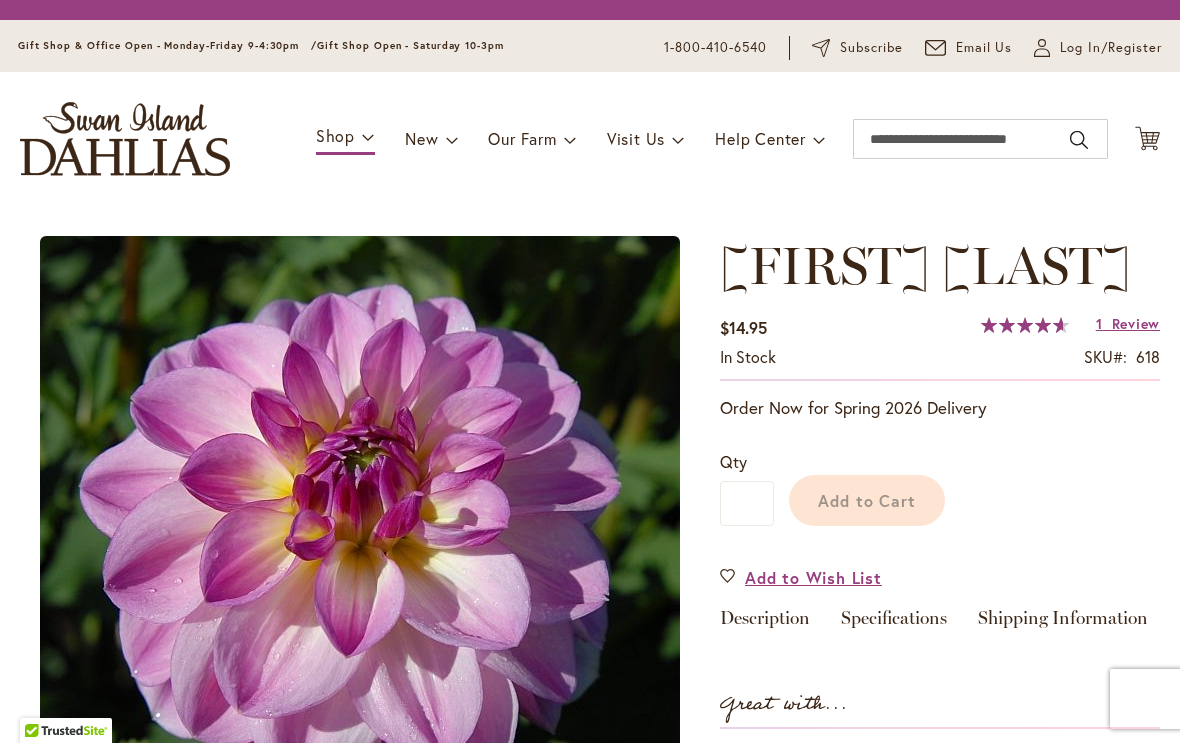 scroll, scrollTop: 0, scrollLeft: 0, axis: both 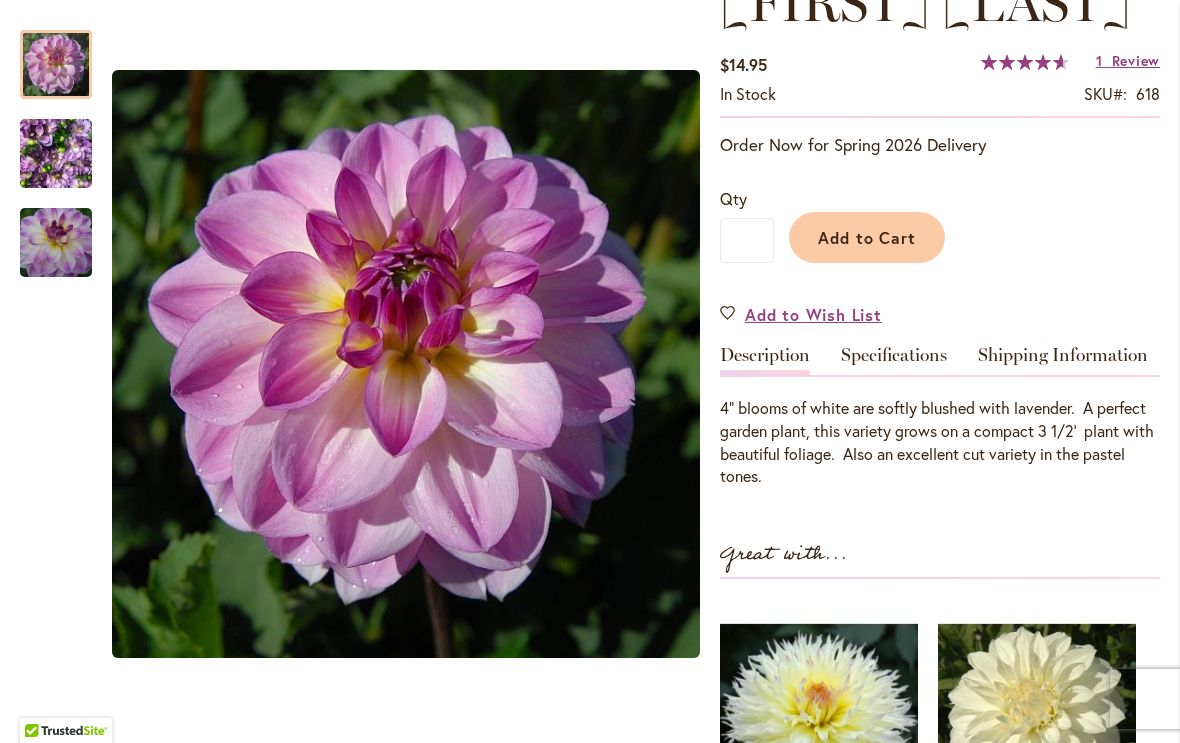 click at bounding box center [56, 154] 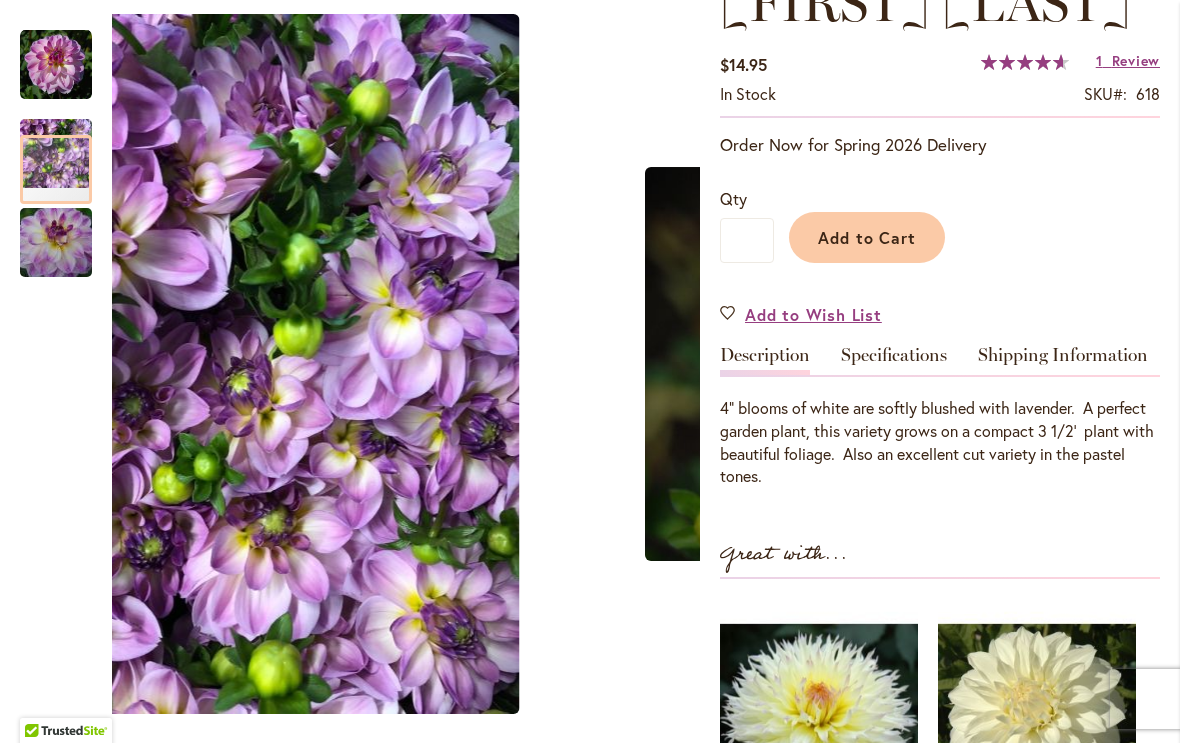 click at bounding box center (56, 243) 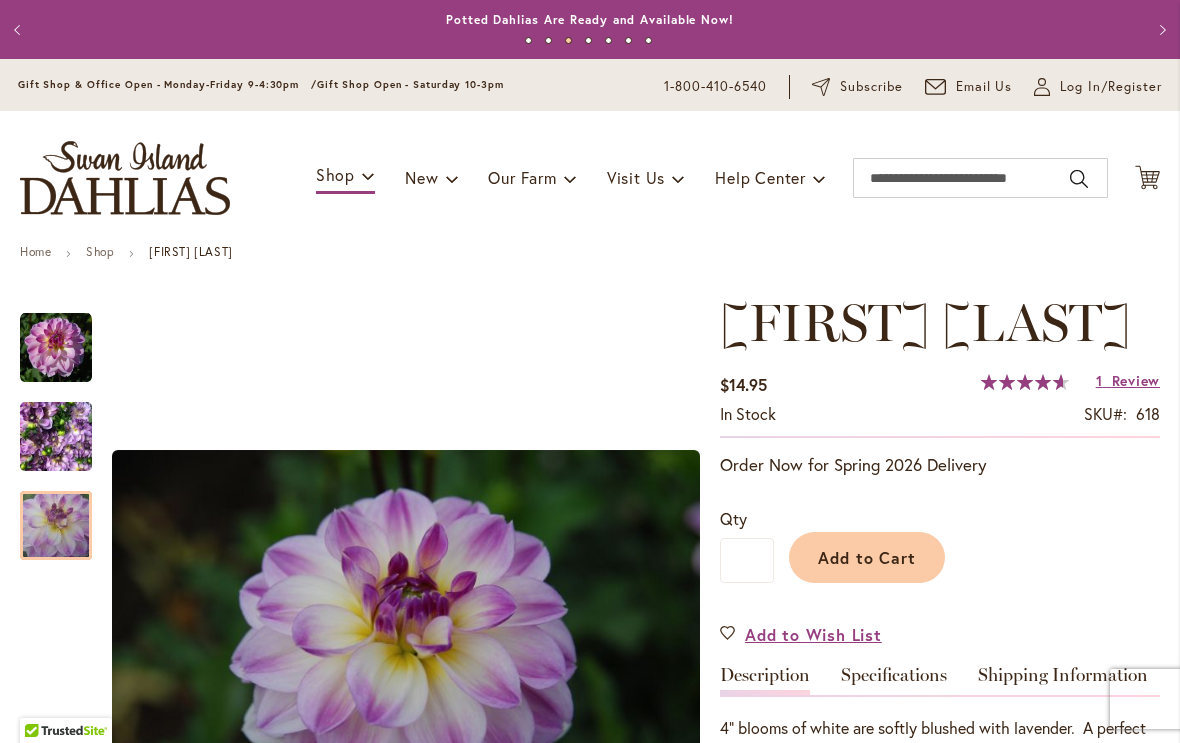 scroll, scrollTop: -2, scrollLeft: 0, axis: vertical 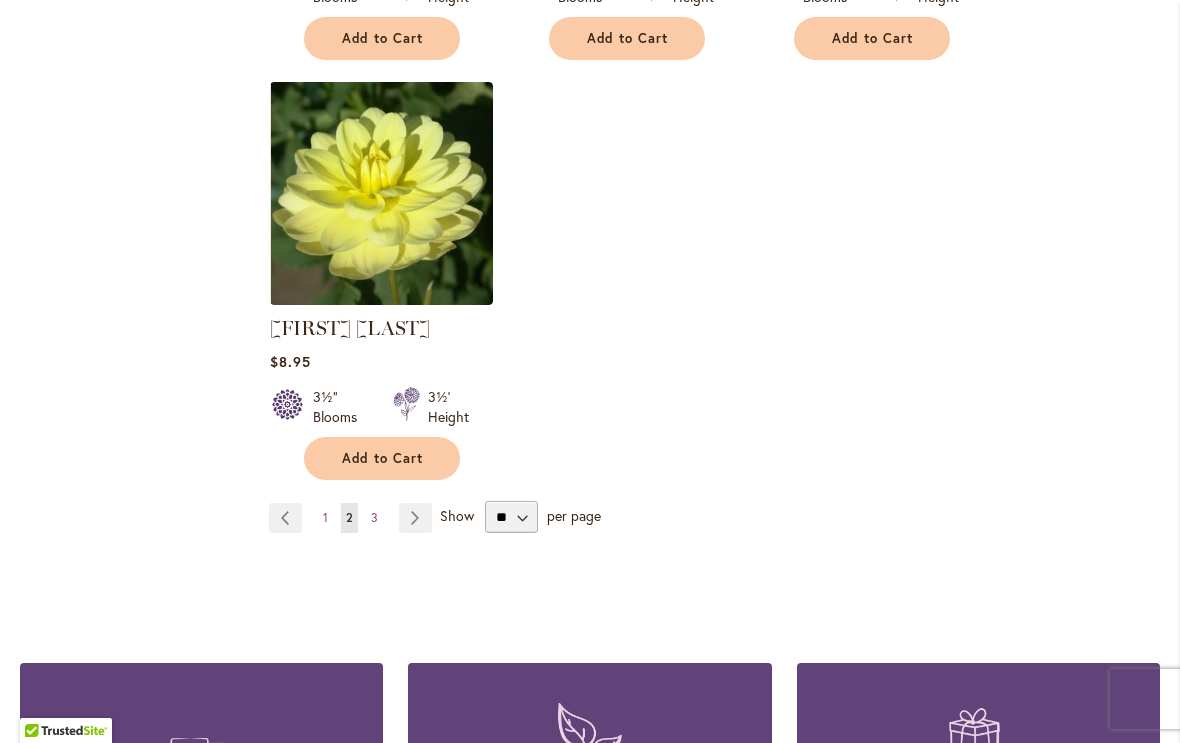 click on "3" at bounding box center [374, 517] 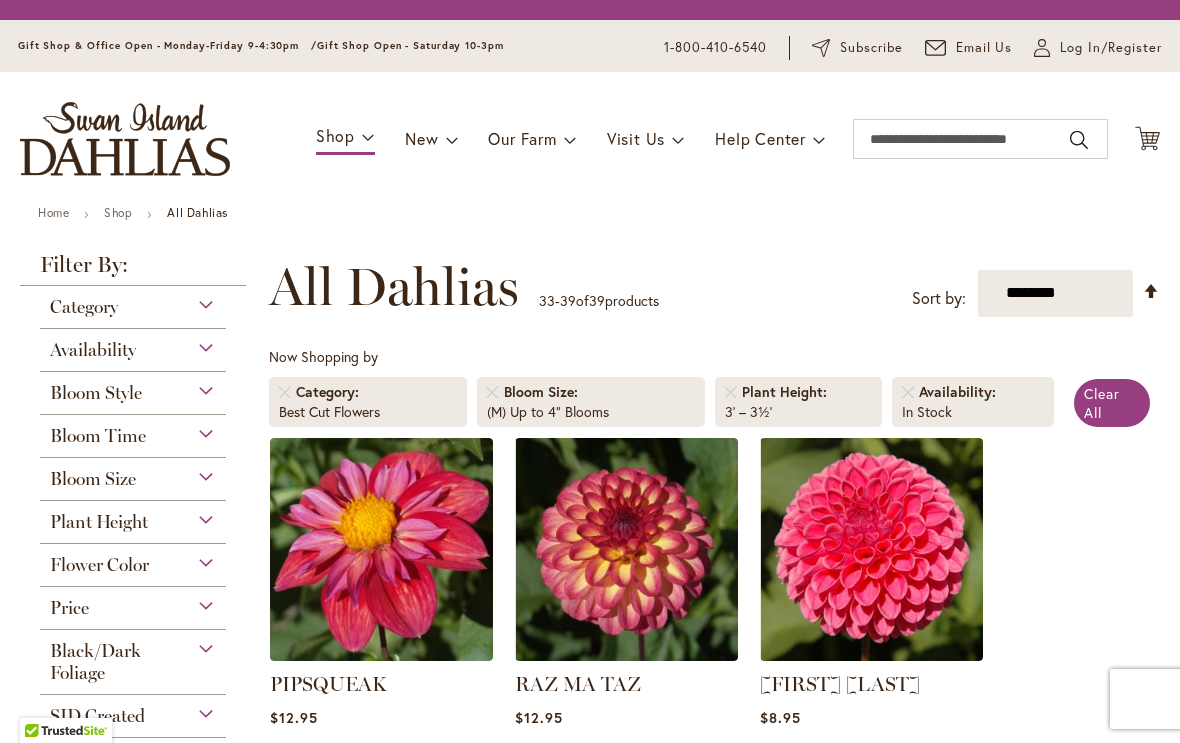 scroll, scrollTop: 0, scrollLeft: 0, axis: both 